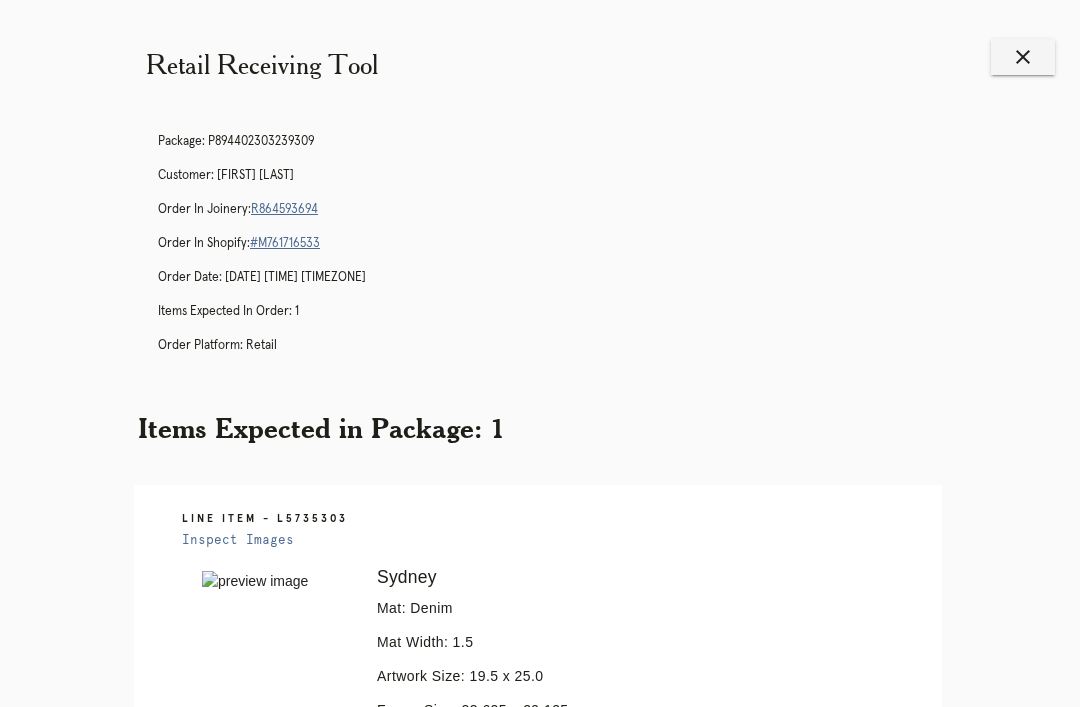 scroll, scrollTop: 76, scrollLeft: 0, axis: vertical 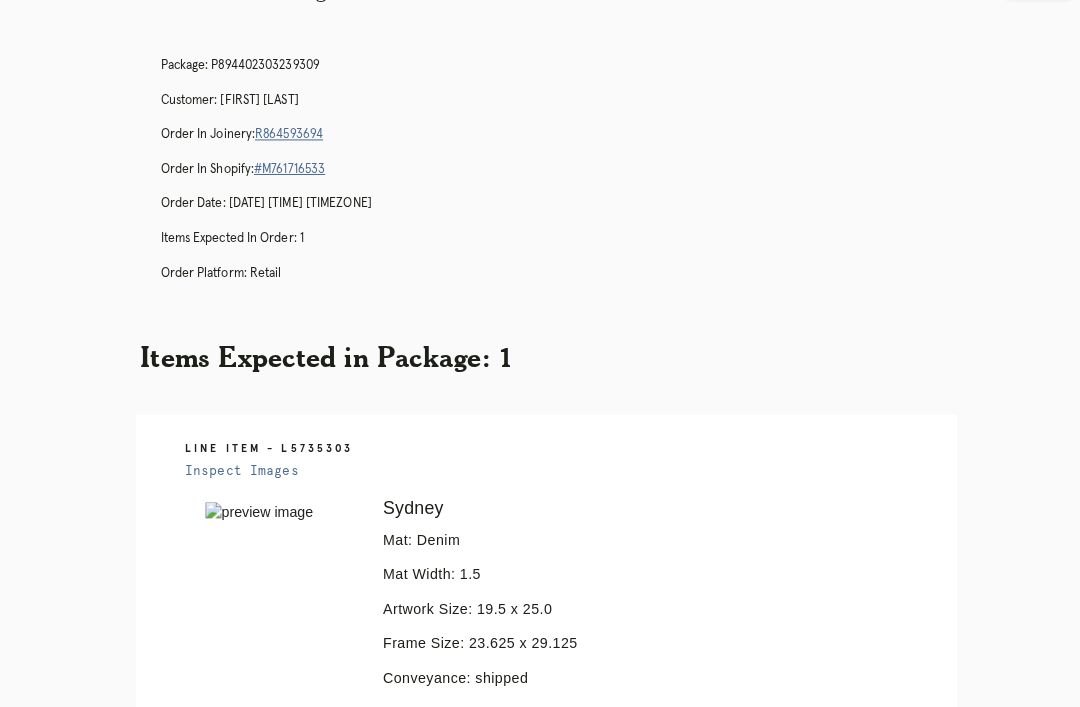 click on "Receiving" at bounding box center [618, 1106] 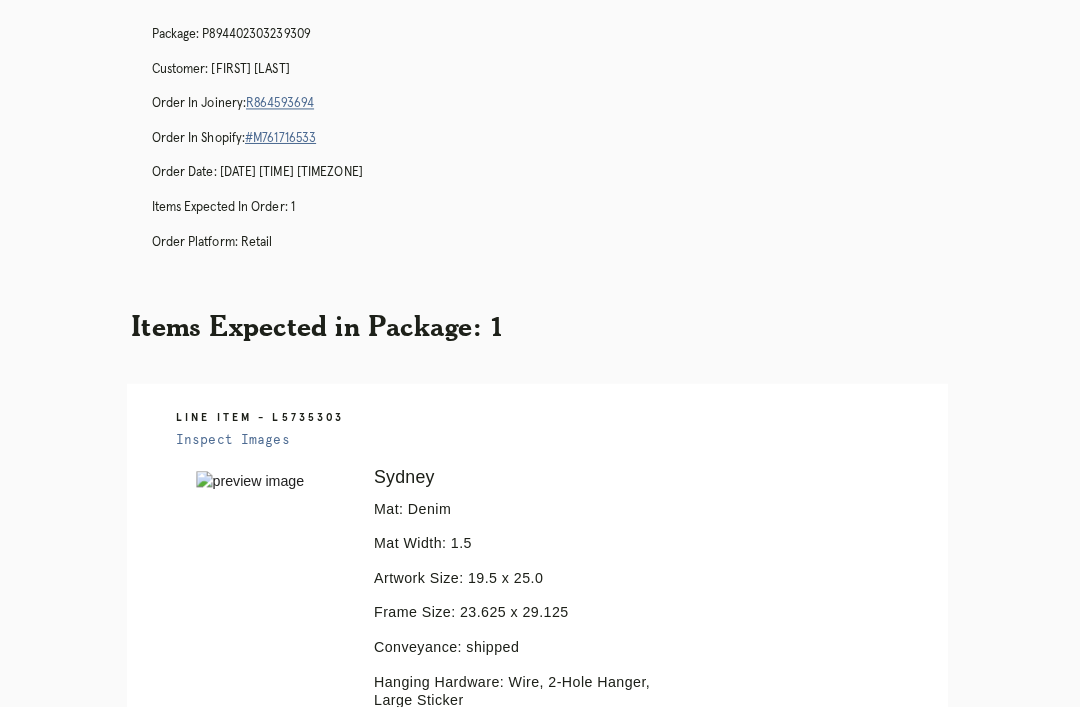 scroll, scrollTop: 0, scrollLeft: 0, axis: both 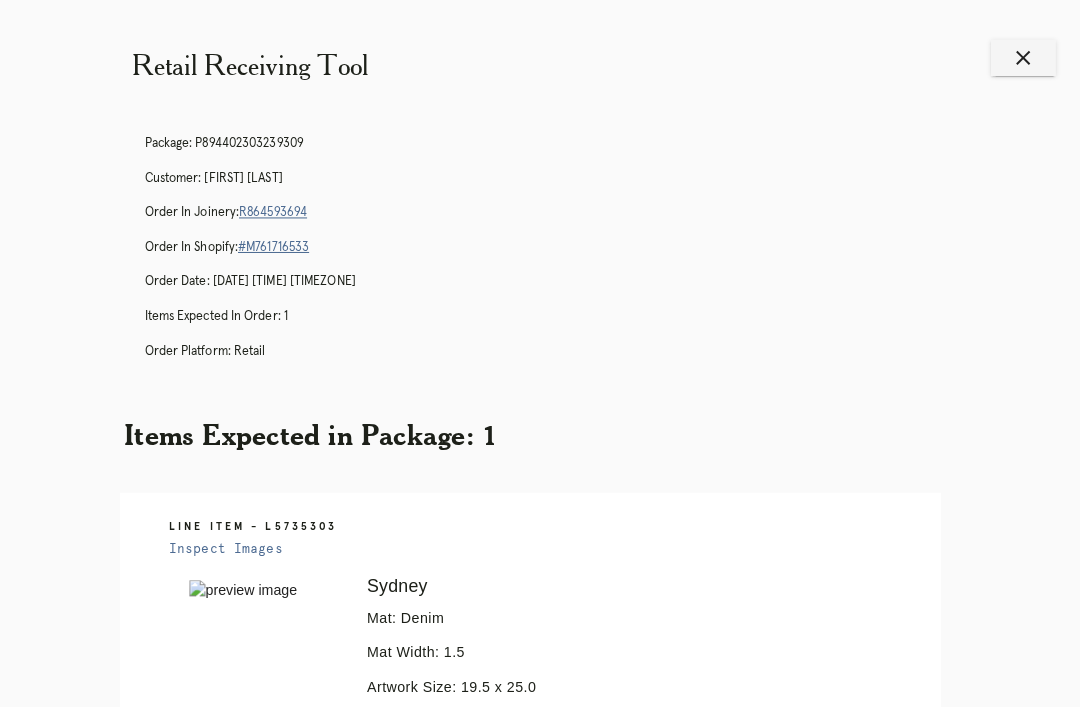 click on "close" at bounding box center [1023, 57] 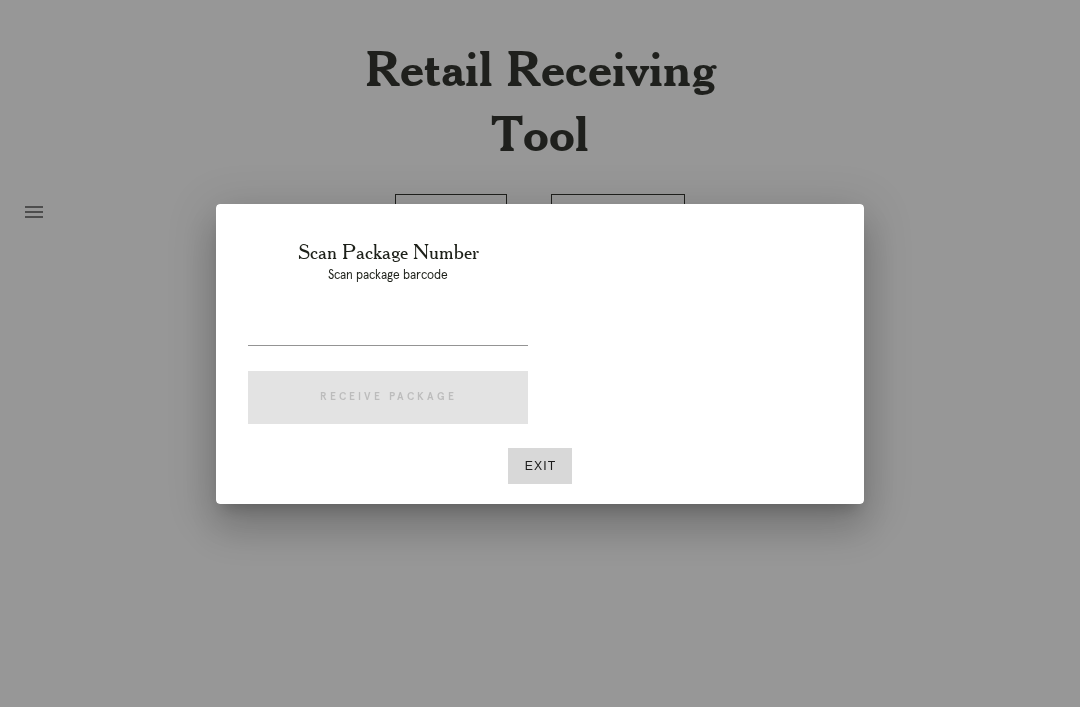 scroll, scrollTop: 0, scrollLeft: 16, axis: horizontal 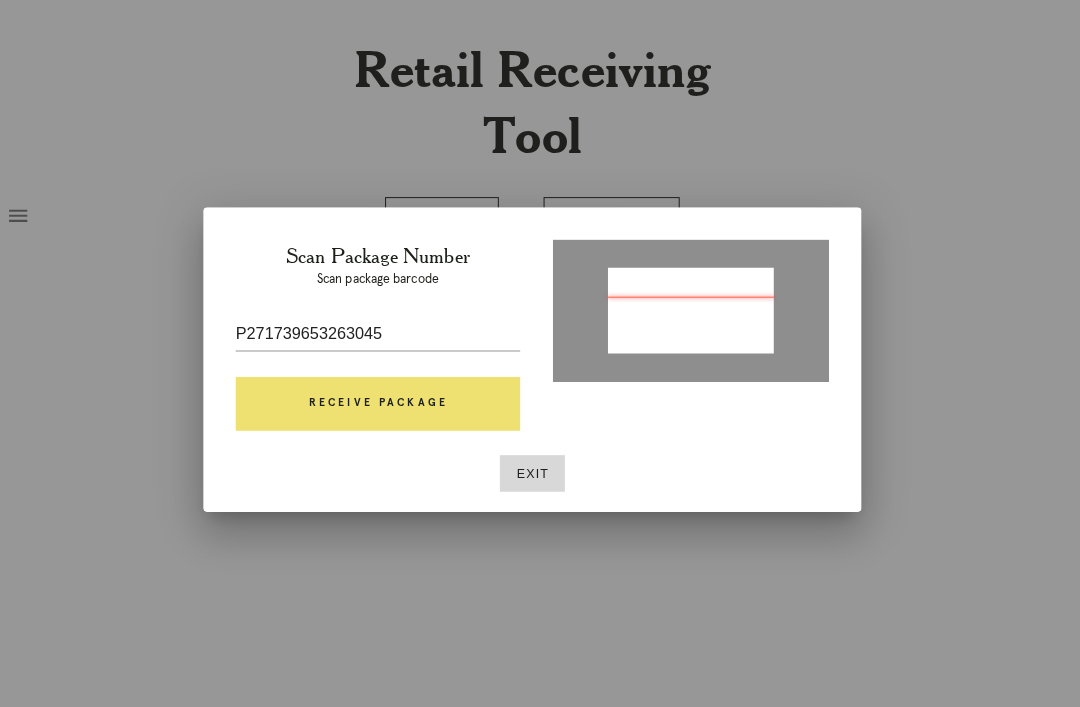 click on "Receive Package" at bounding box center [388, 398] 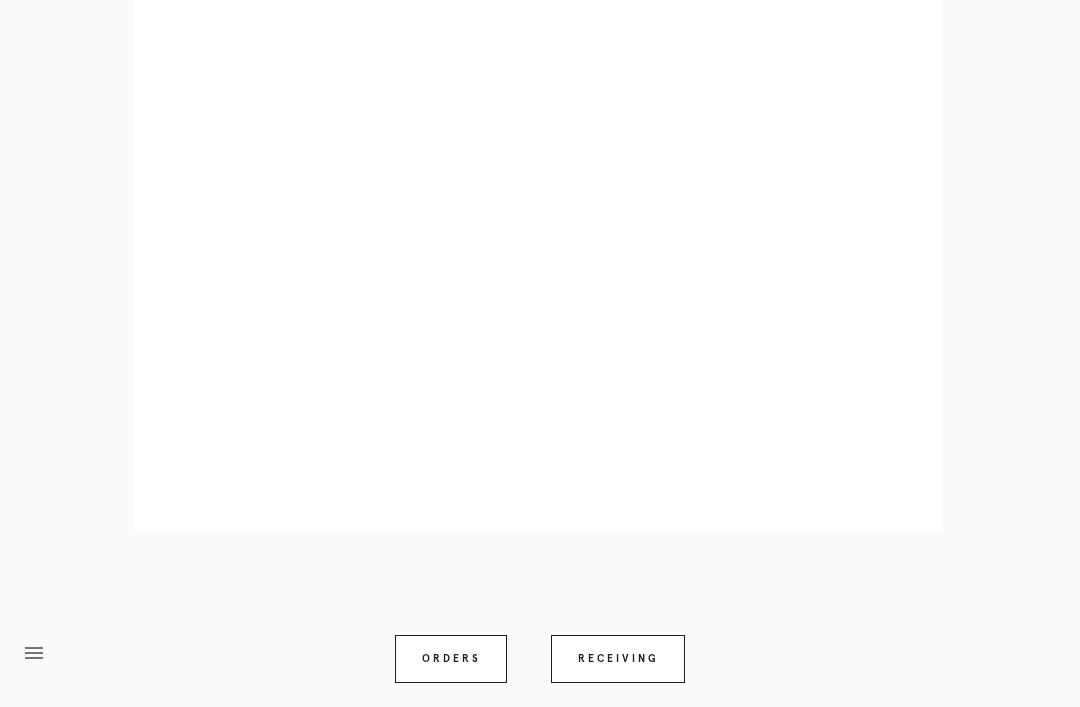 scroll, scrollTop: 910, scrollLeft: 0, axis: vertical 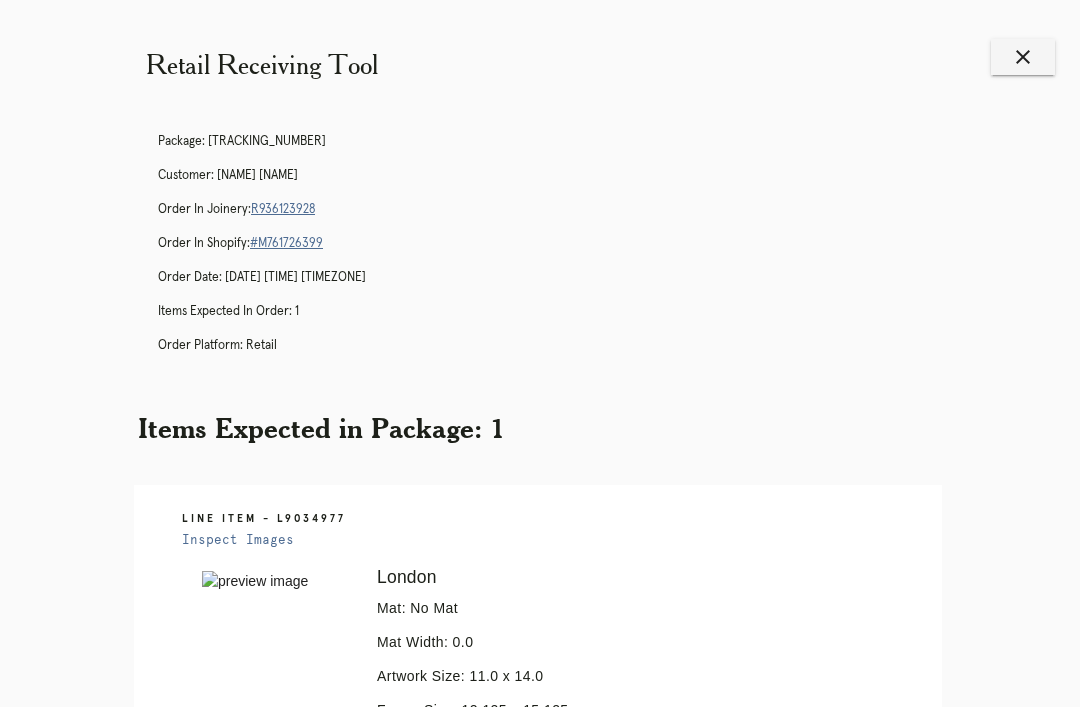 click on "close" at bounding box center (1023, 57) 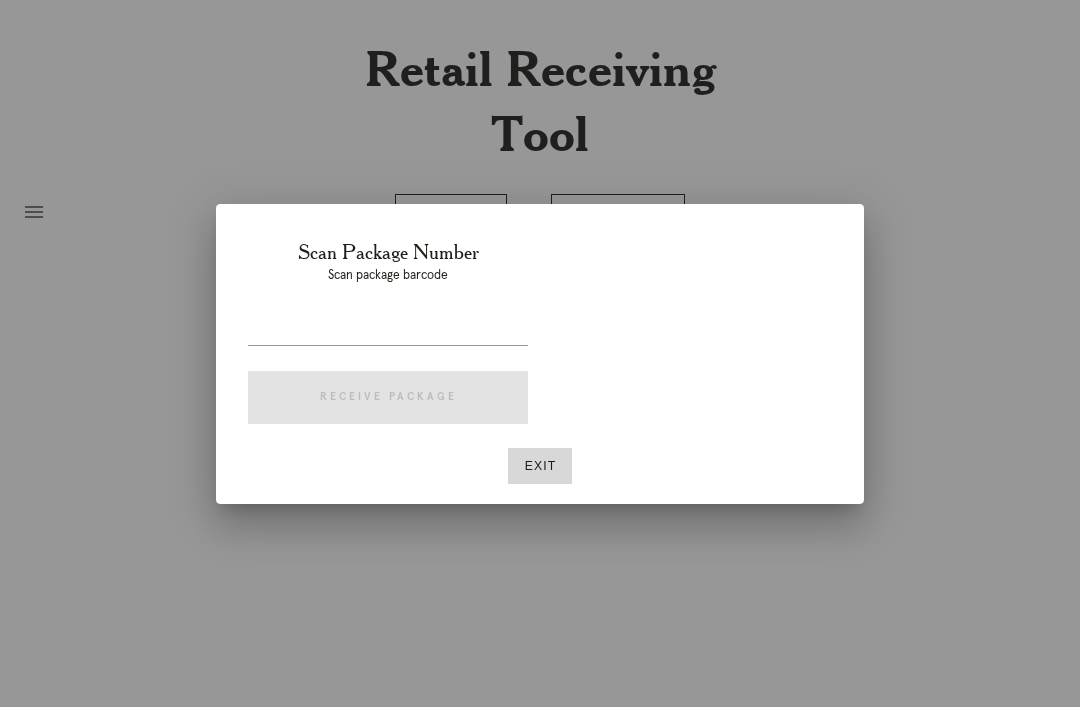 scroll, scrollTop: 0, scrollLeft: 0, axis: both 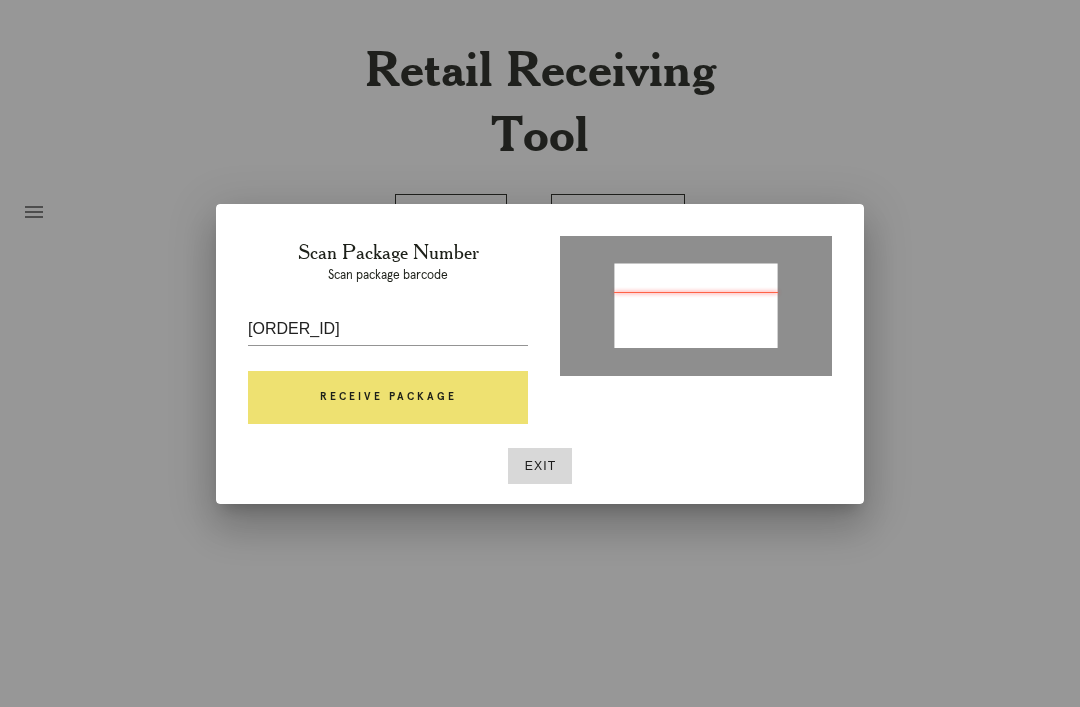click on "Receive Package" at bounding box center (388, 398) 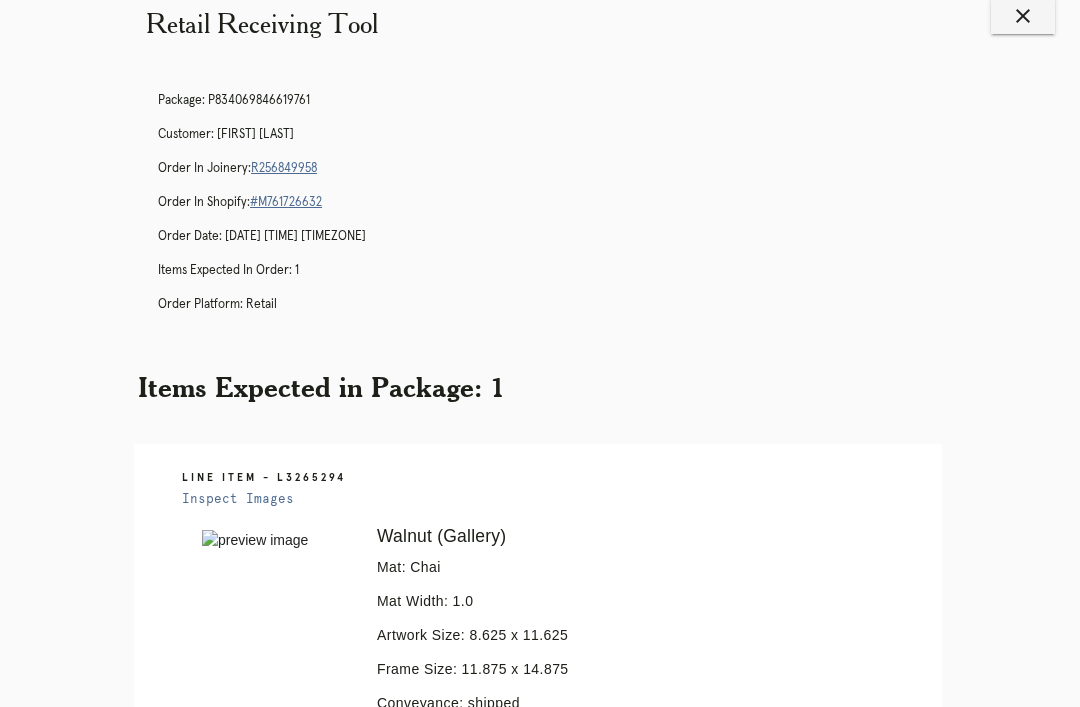 scroll, scrollTop: 45, scrollLeft: 0, axis: vertical 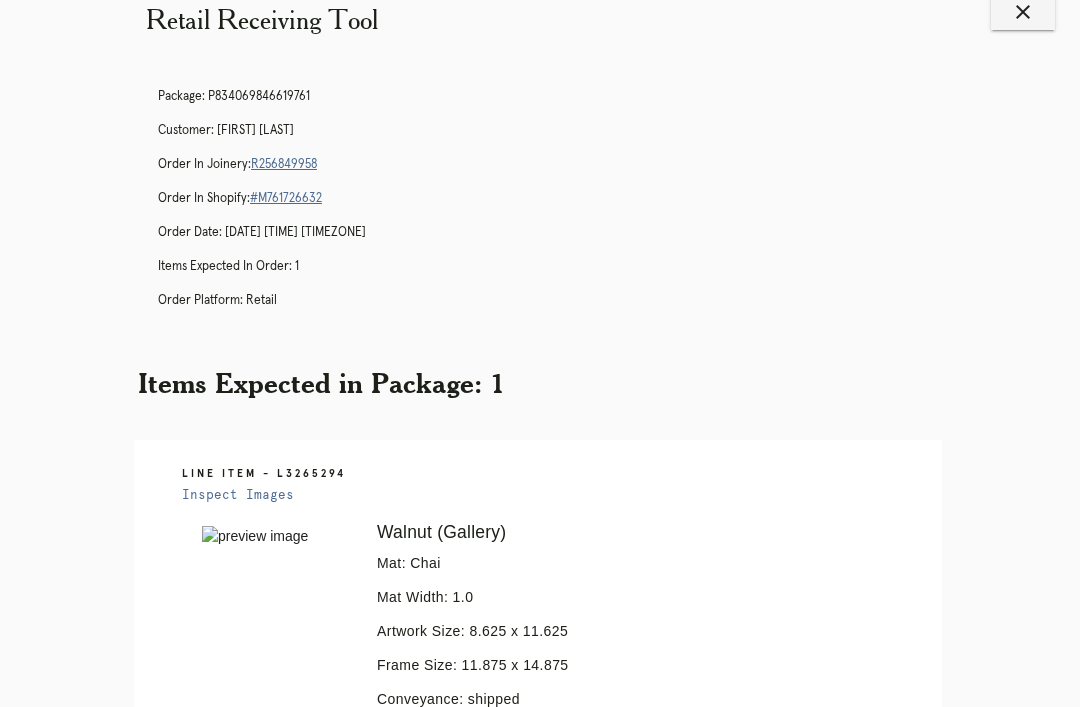 click on "Inspect Images" at bounding box center [238, 495] 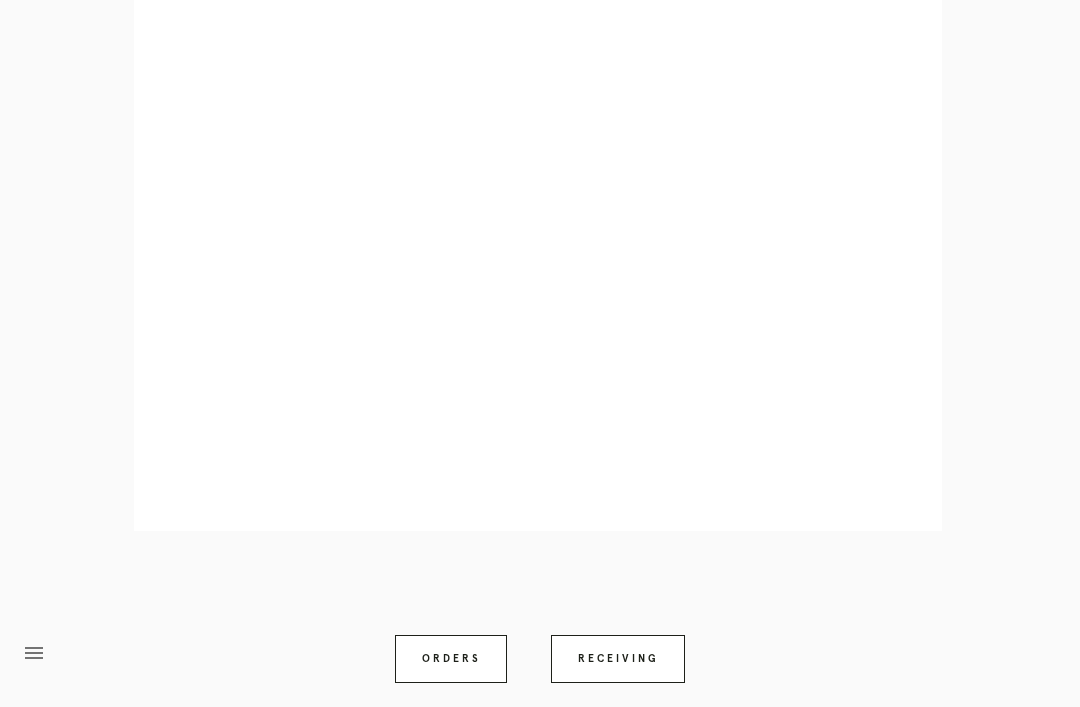 scroll, scrollTop: 858, scrollLeft: 0, axis: vertical 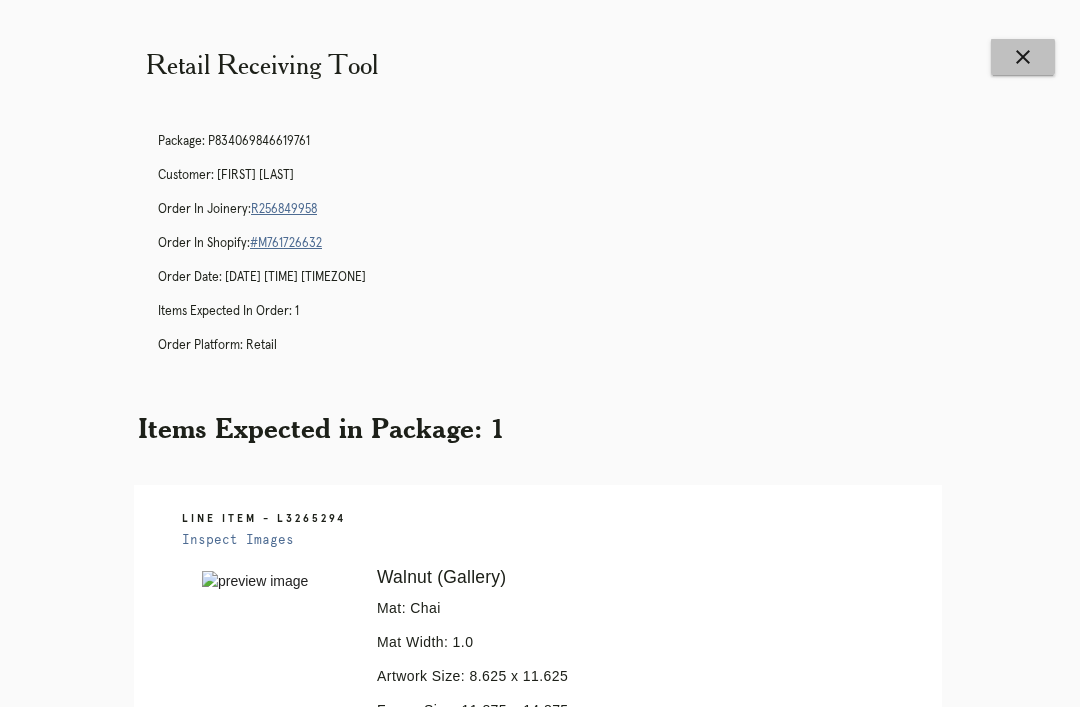 click on "close" at bounding box center [1023, 57] 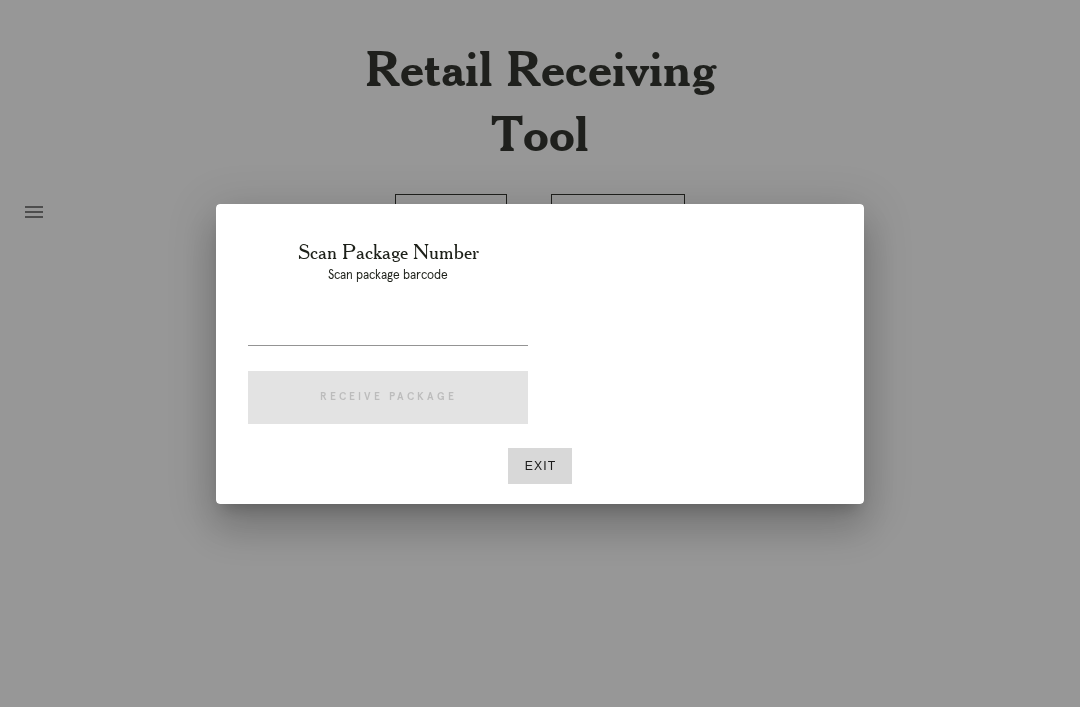 scroll, scrollTop: 0, scrollLeft: 0, axis: both 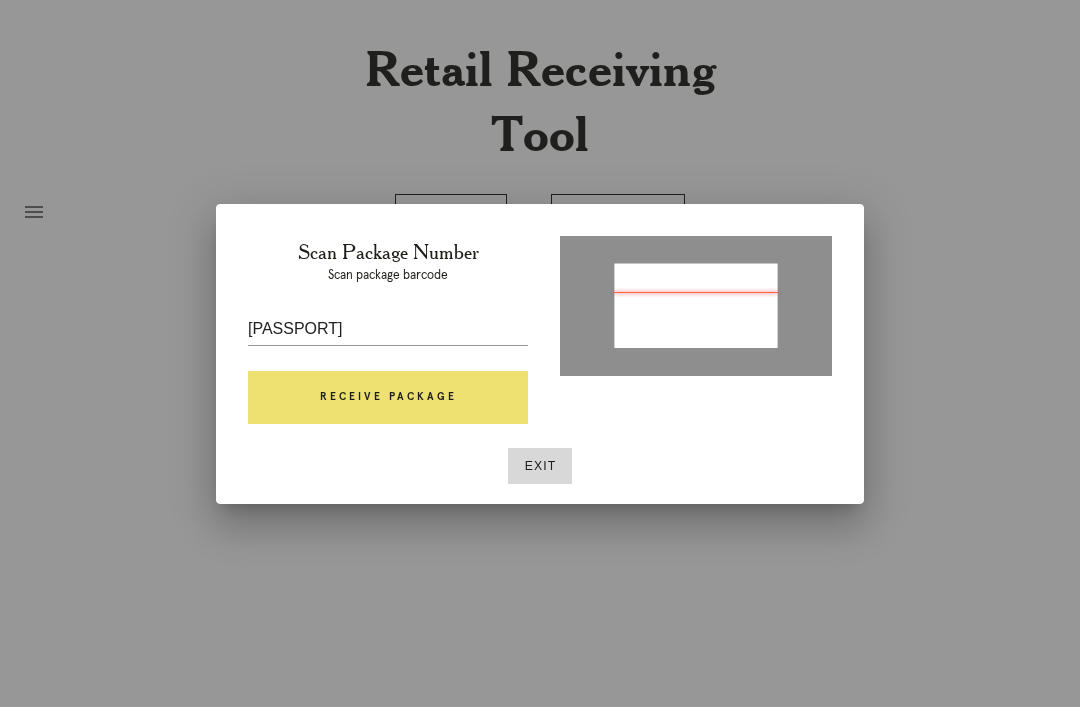 click on "Receive Package" at bounding box center (388, 398) 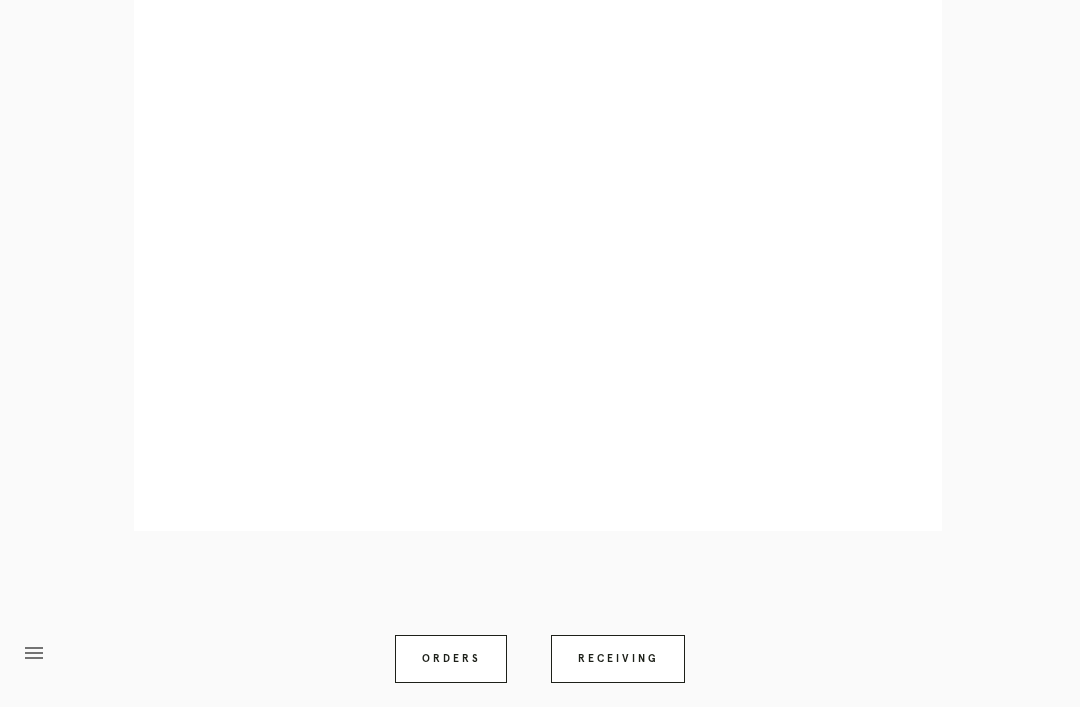 scroll, scrollTop: 978, scrollLeft: 0, axis: vertical 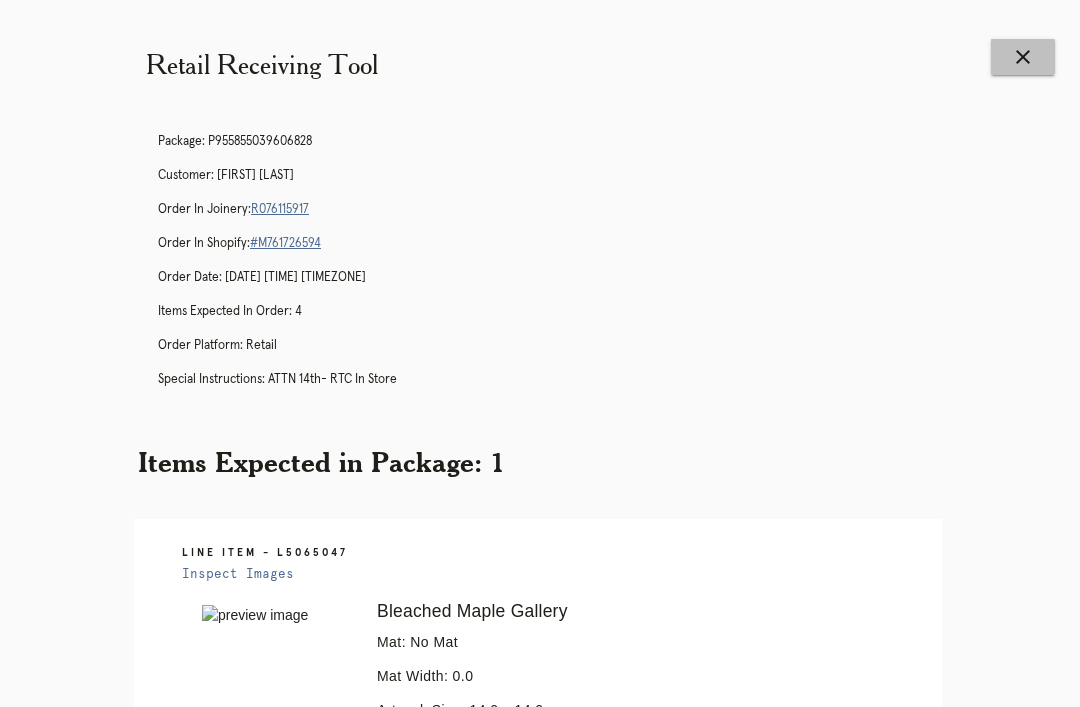click on "close" at bounding box center [1023, 57] 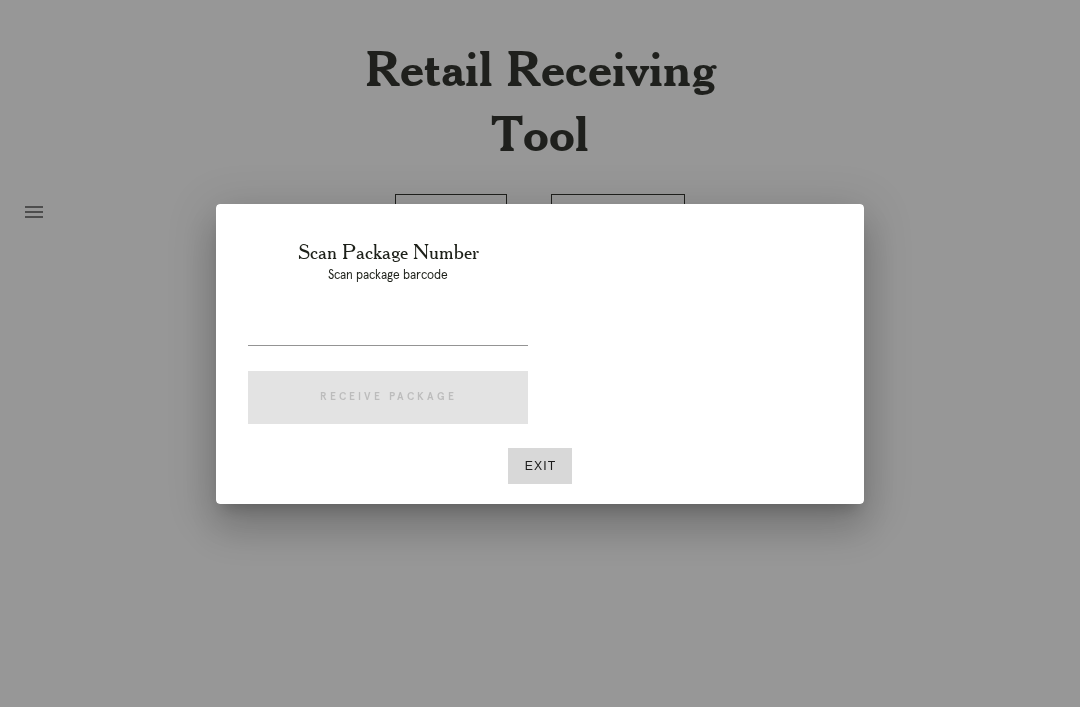 scroll, scrollTop: 0, scrollLeft: 0, axis: both 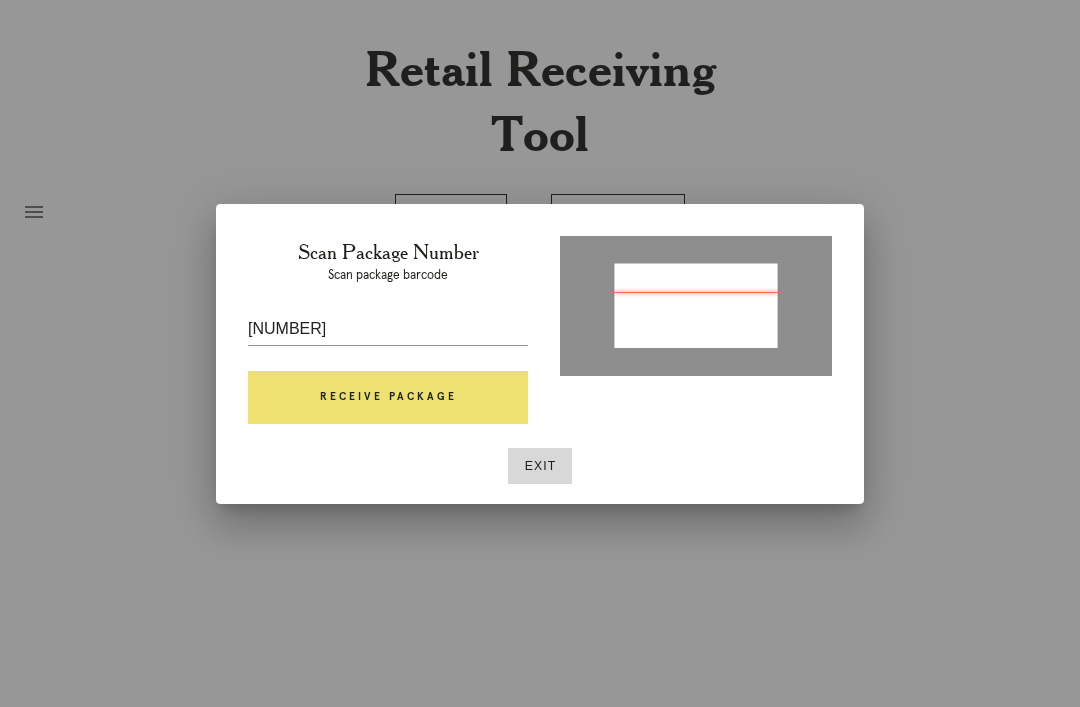 click on "Receive Package" at bounding box center [388, 398] 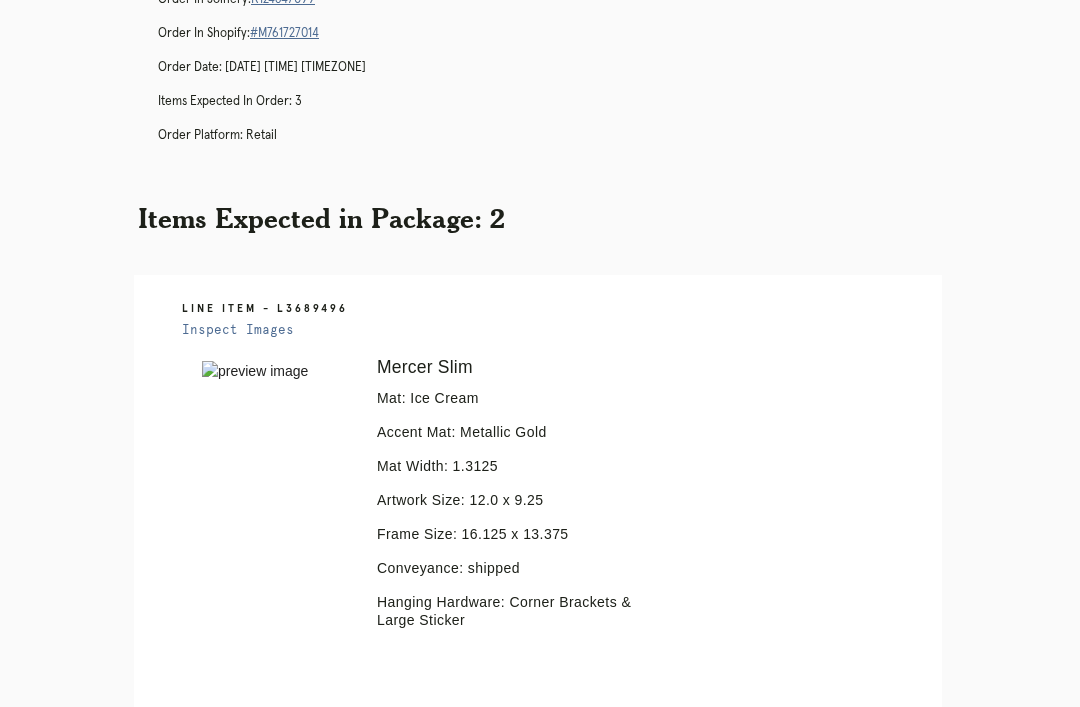 scroll, scrollTop: 179, scrollLeft: 0, axis: vertical 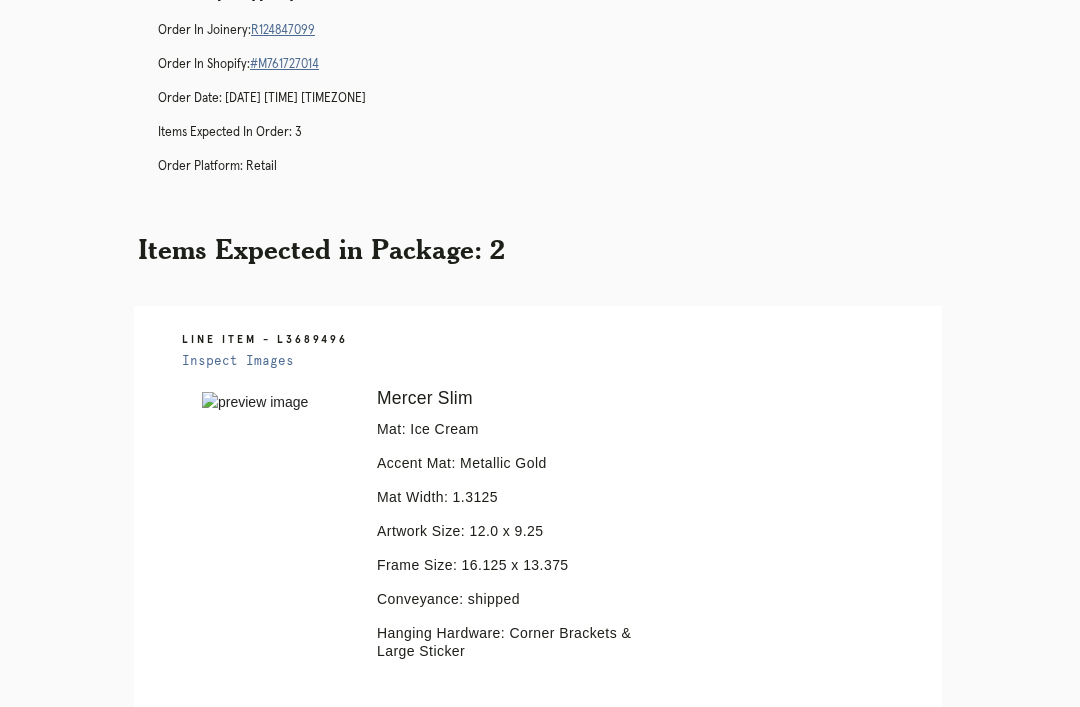 click on "Inspect Images" at bounding box center [238, 361] 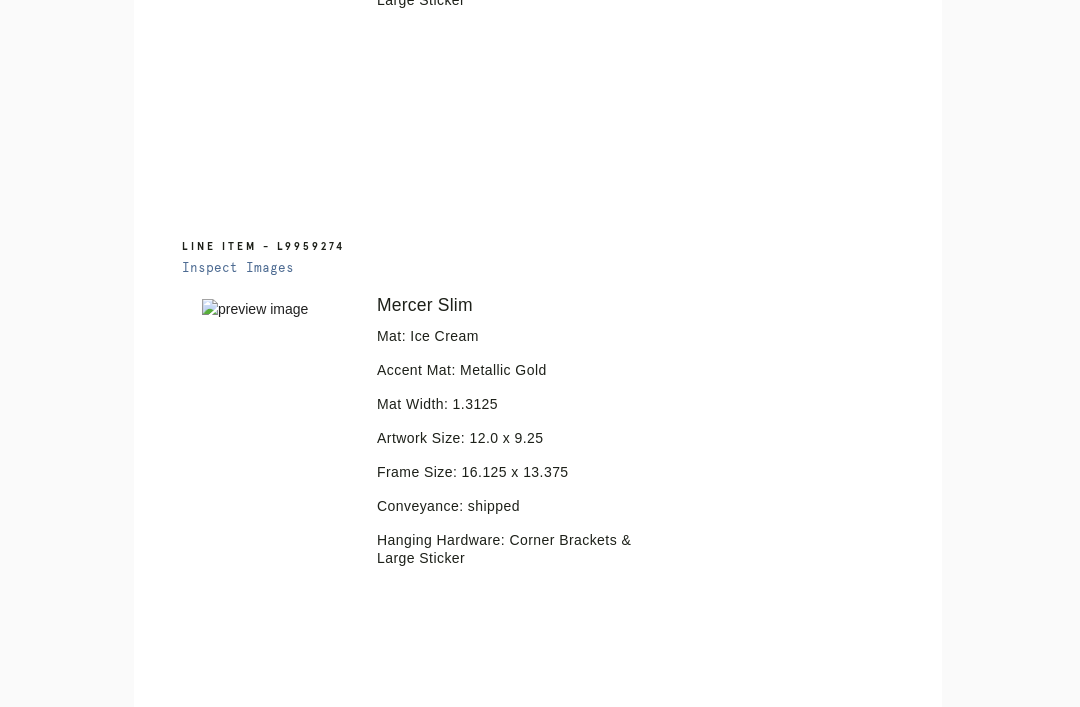 scroll, scrollTop: 847, scrollLeft: 0, axis: vertical 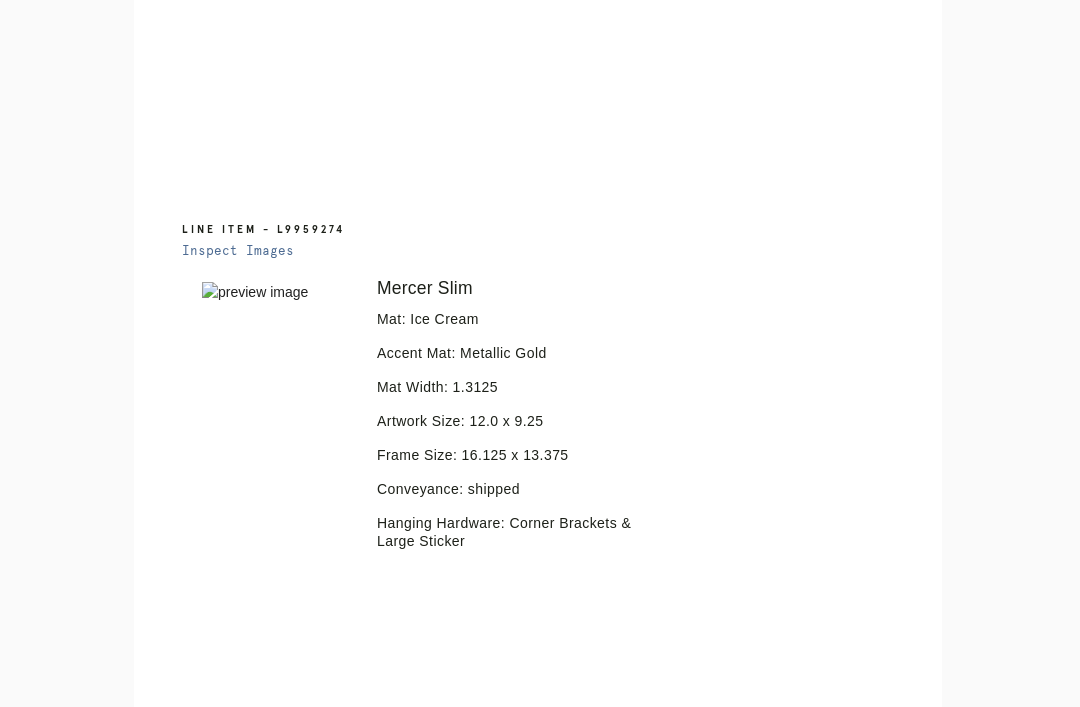 click on "Inspect Images" at bounding box center [238, 251] 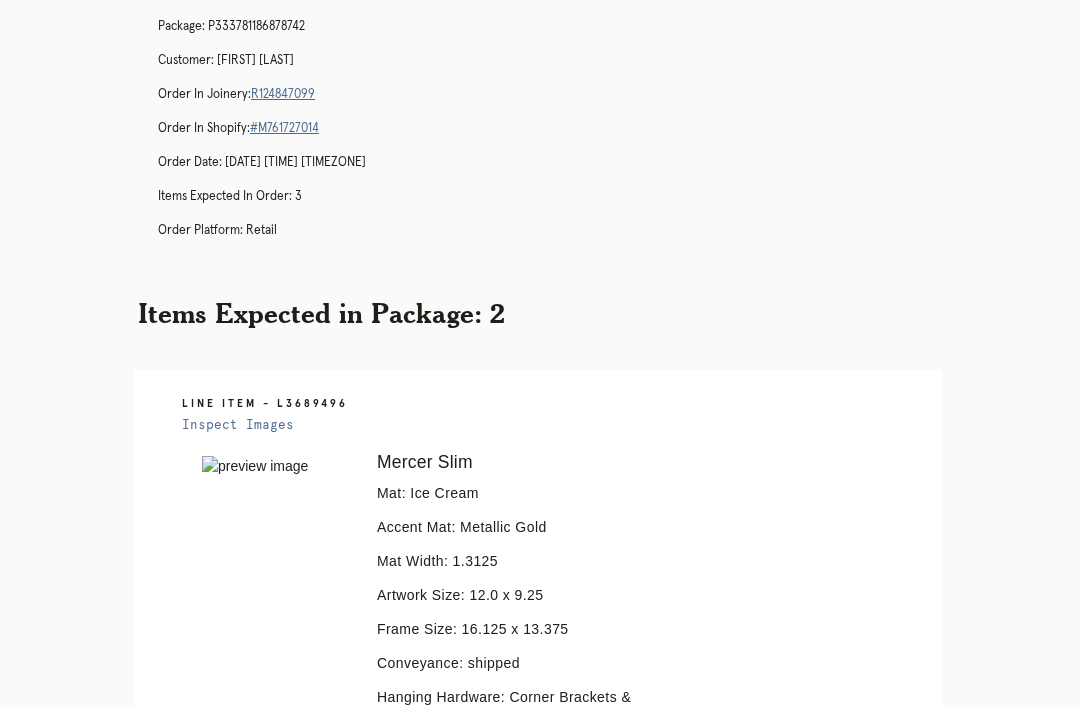 scroll, scrollTop: 0, scrollLeft: 0, axis: both 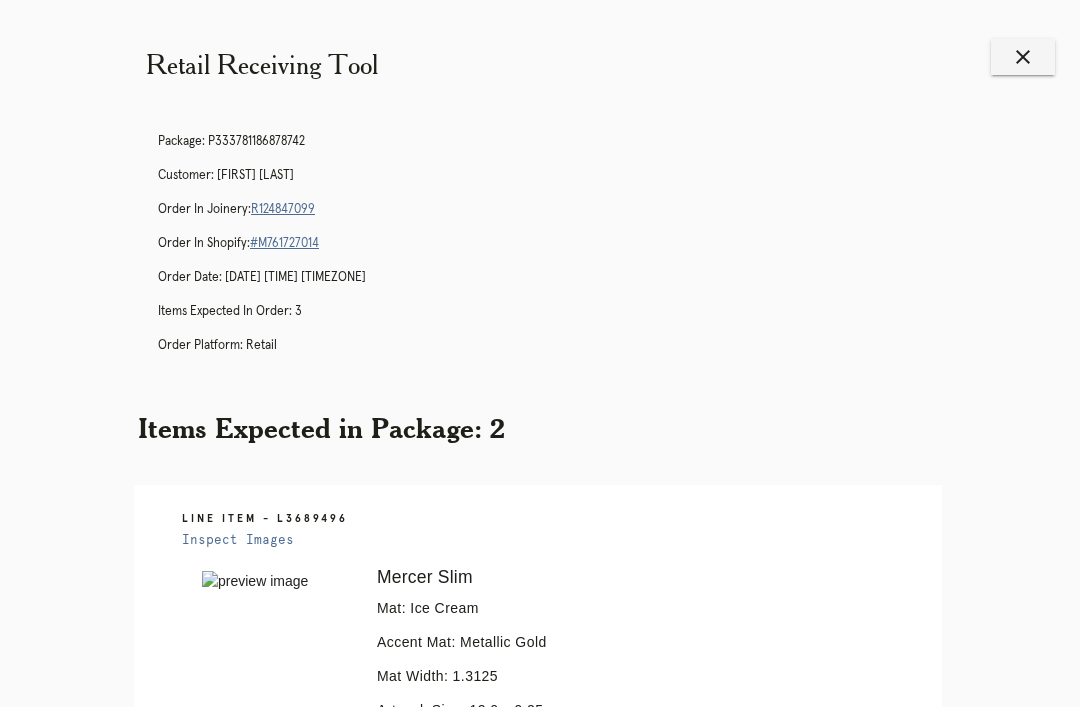 click on "close" at bounding box center [1023, 57] 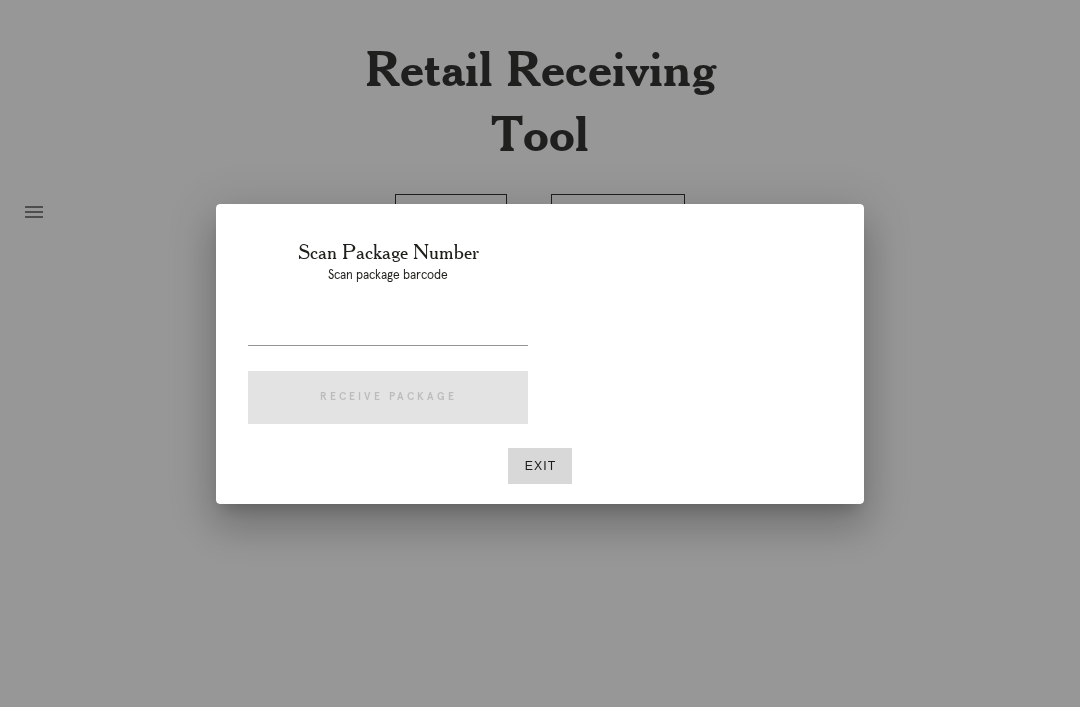 scroll, scrollTop: 0, scrollLeft: 0, axis: both 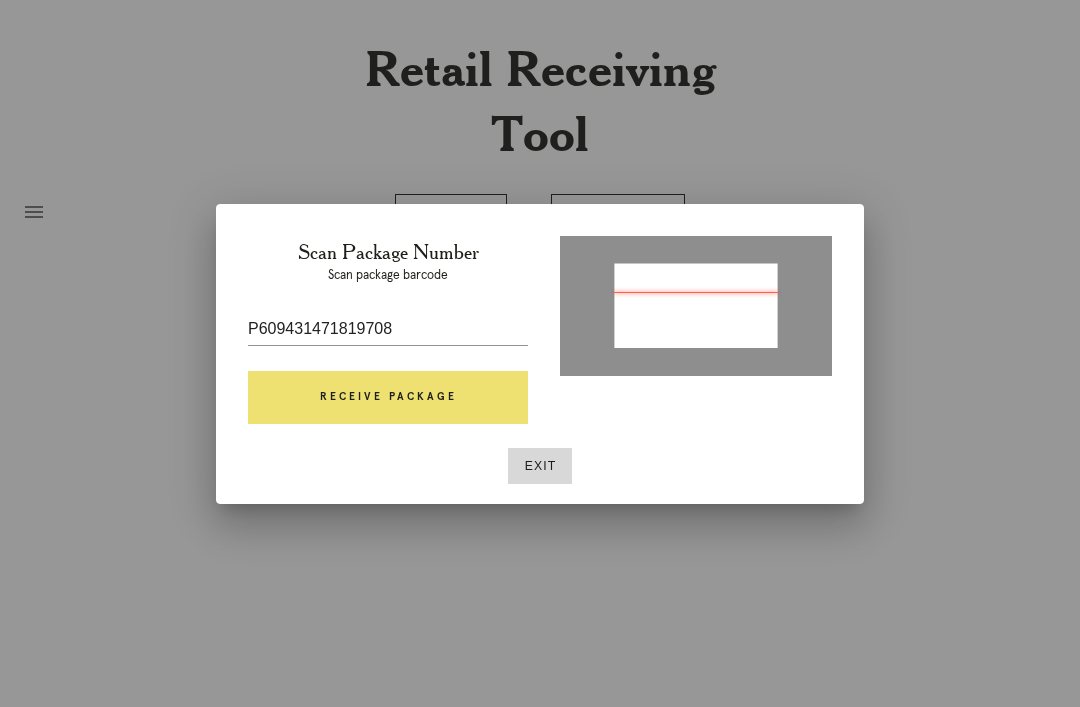 click on "Receive Package" at bounding box center (388, 398) 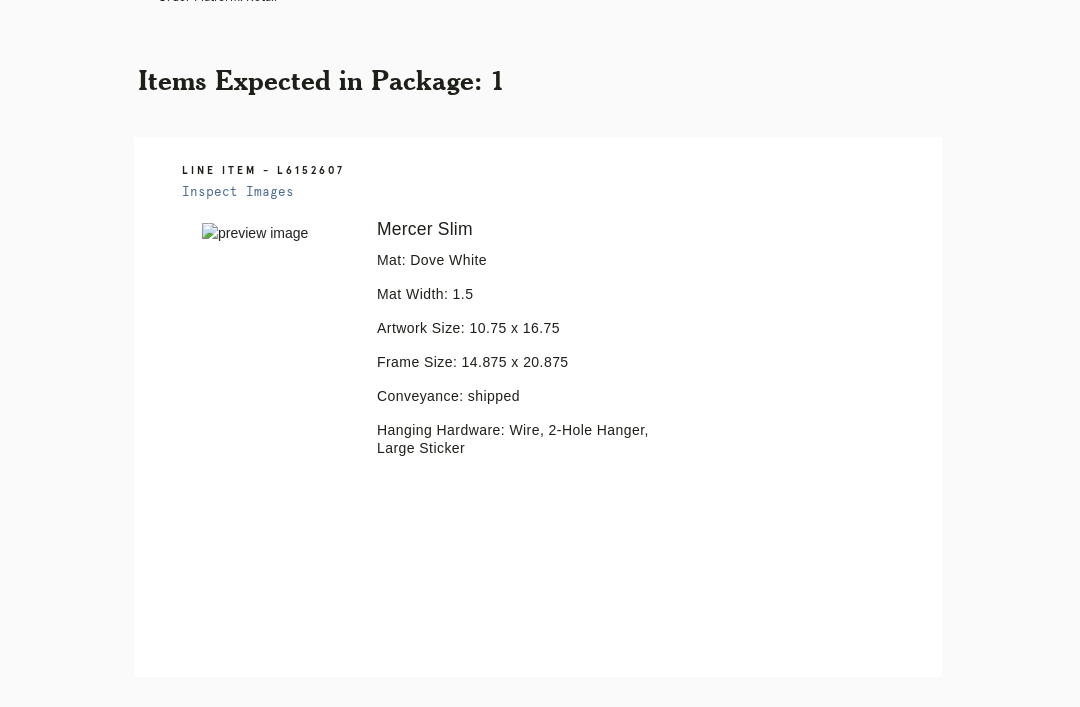 scroll, scrollTop: 382, scrollLeft: 0, axis: vertical 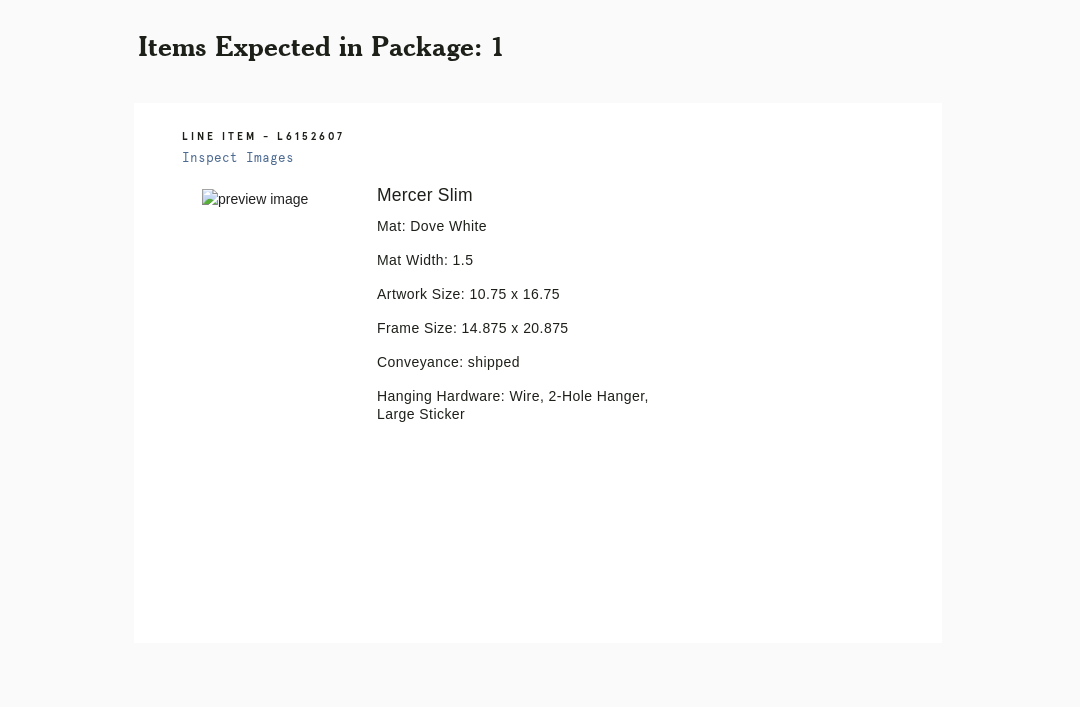 click on "Inspect Images" at bounding box center (238, 158) 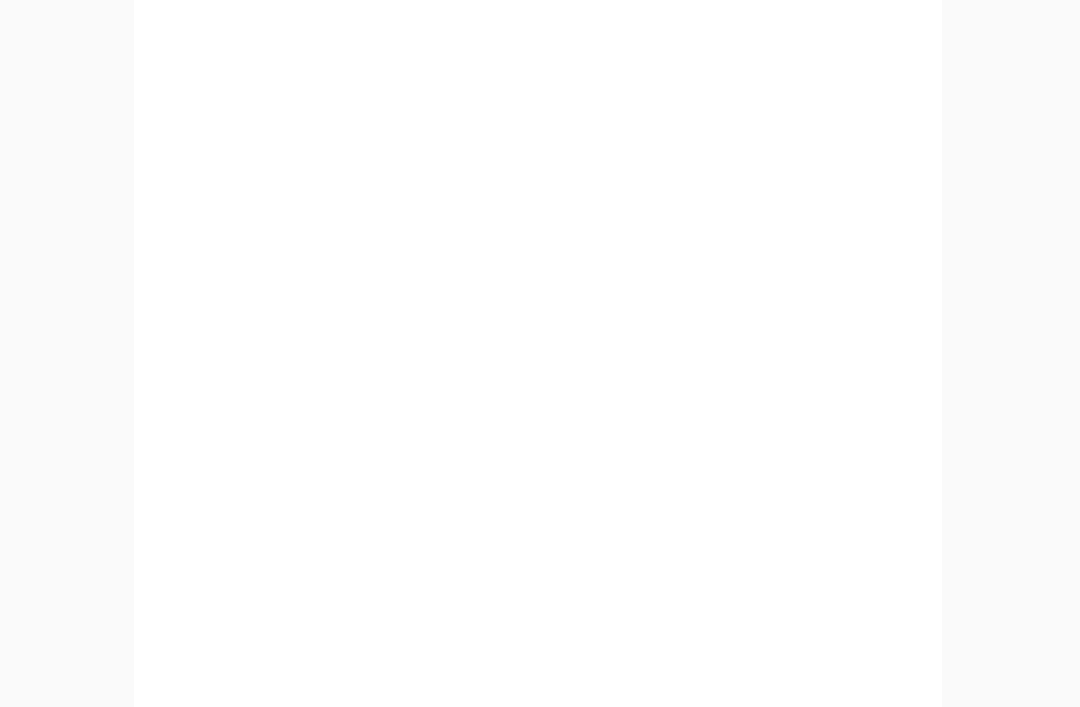 scroll, scrollTop: 858, scrollLeft: 0, axis: vertical 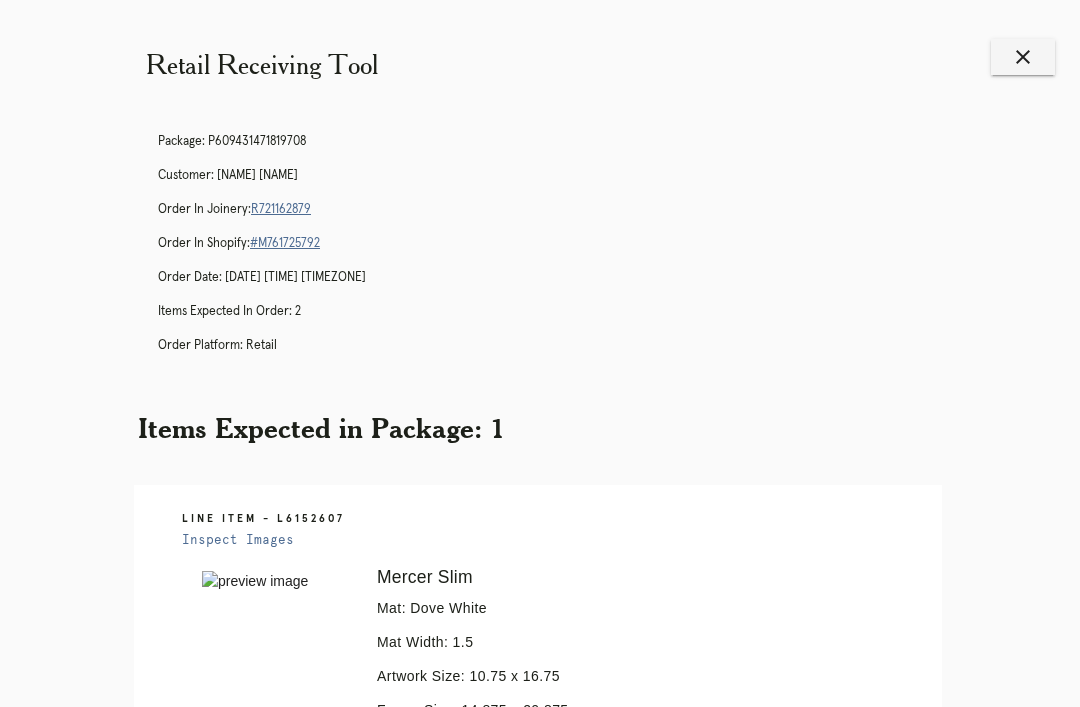click on "close" at bounding box center [1023, 57] 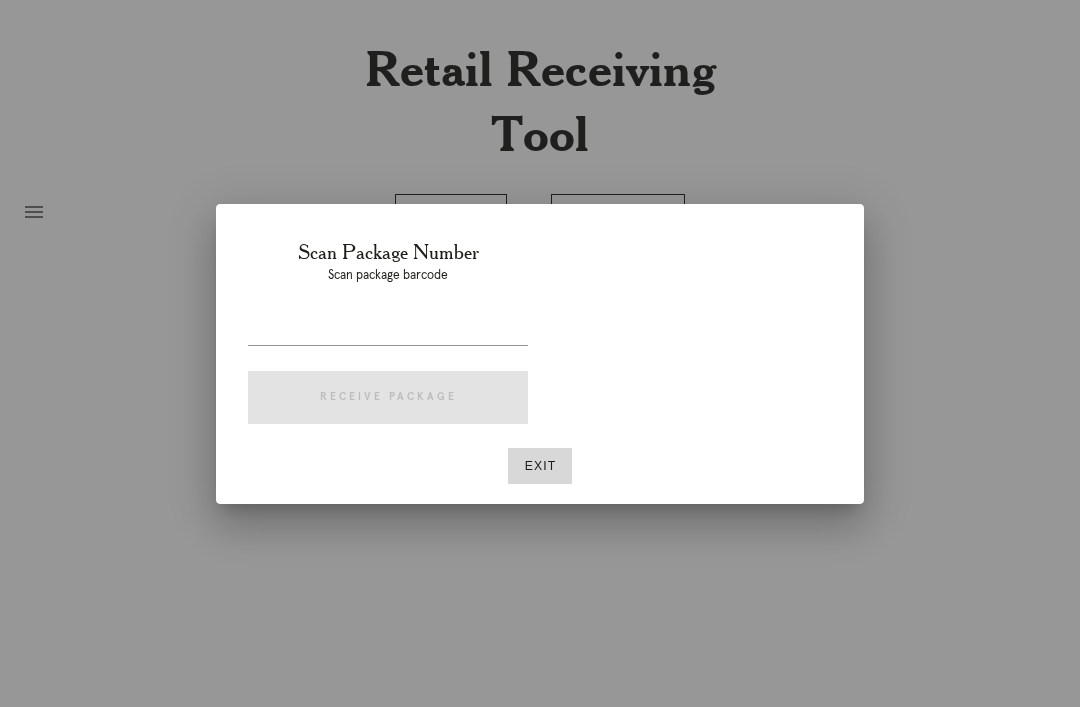 scroll, scrollTop: 0, scrollLeft: 0, axis: both 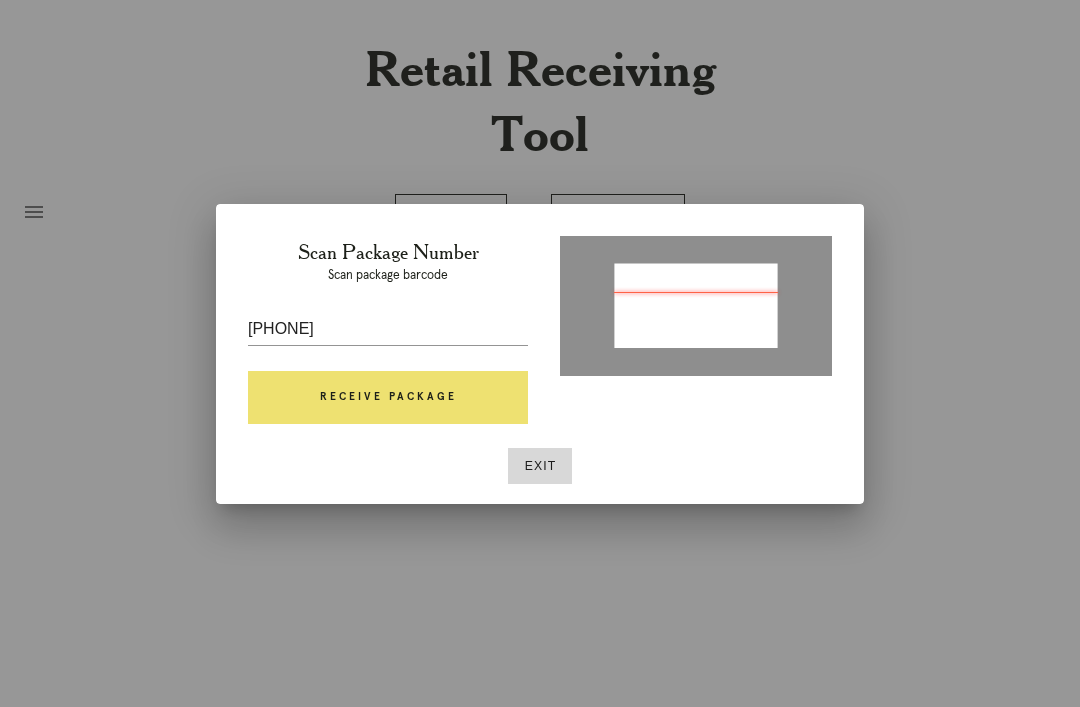 click on "Receive Package" at bounding box center (388, 398) 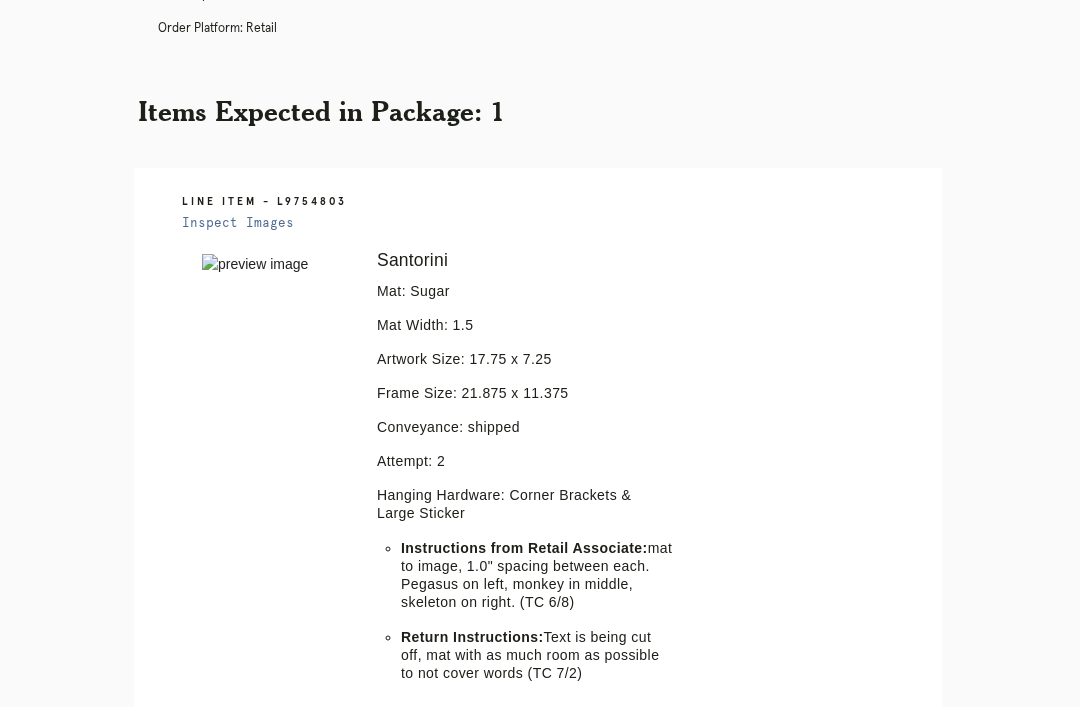 scroll, scrollTop: 313, scrollLeft: 0, axis: vertical 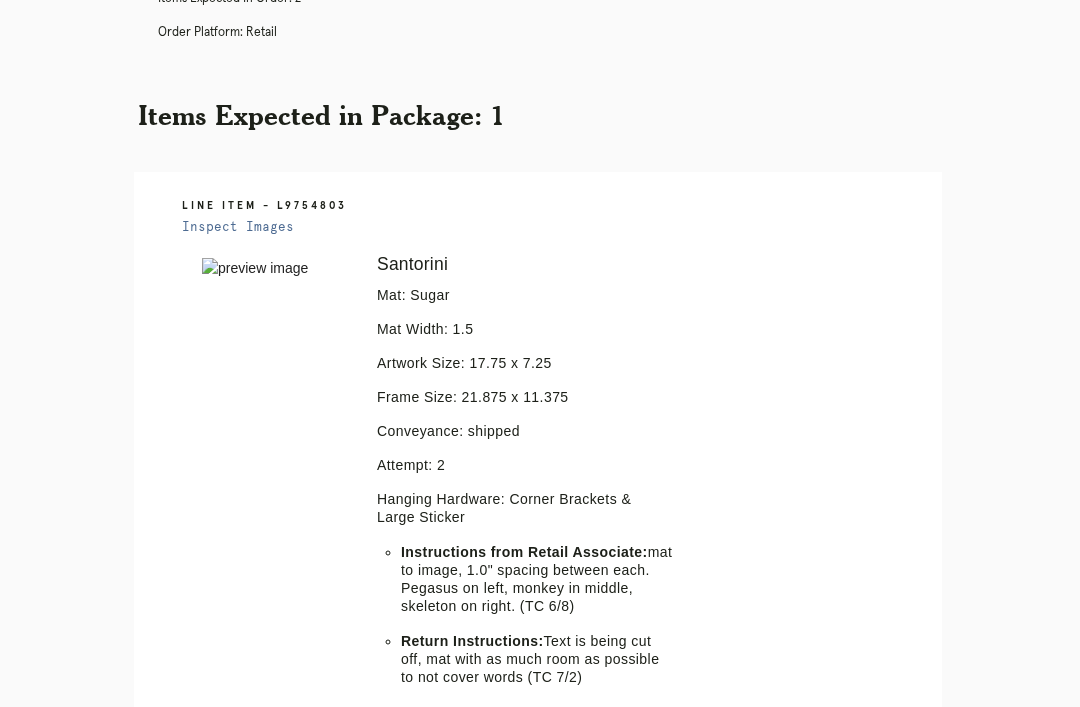click on "Inspect Images" at bounding box center (238, 227) 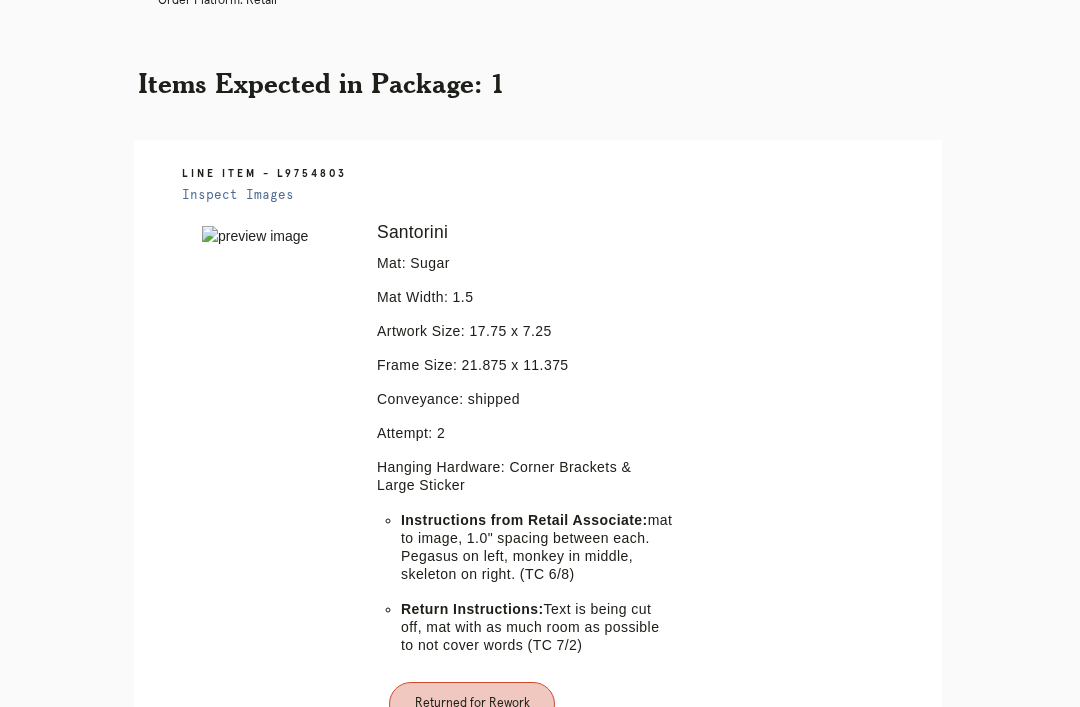 click on "Inspect Images" at bounding box center (238, 195) 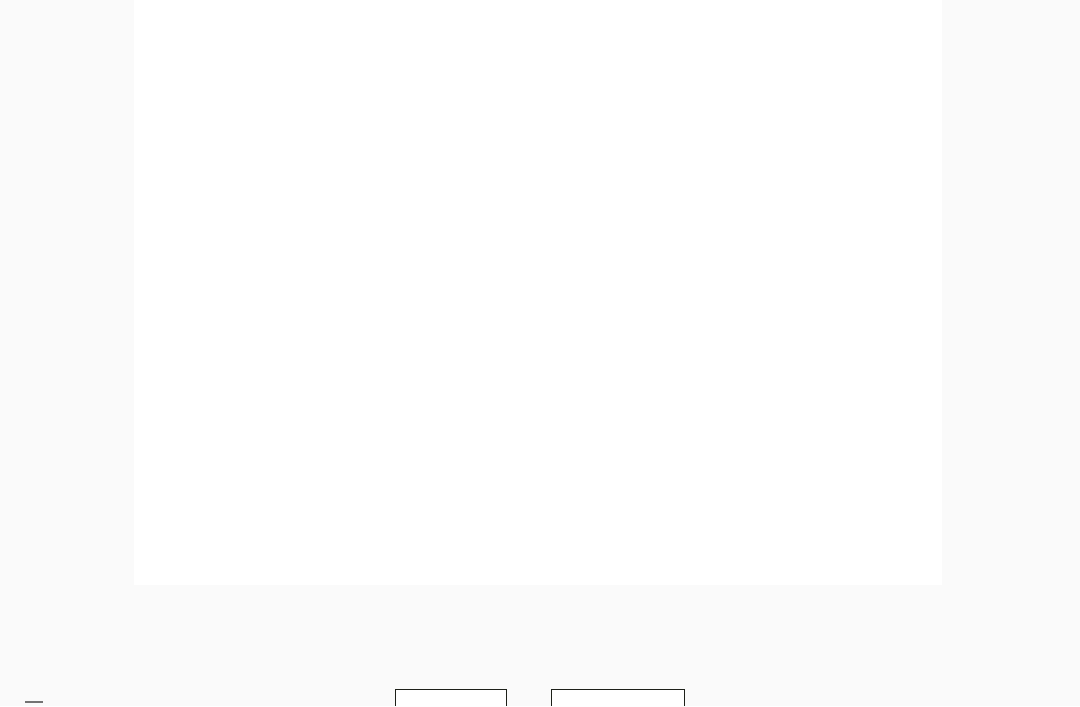 scroll, scrollTop: 1144, scrollLeft: 0, axis: vertical 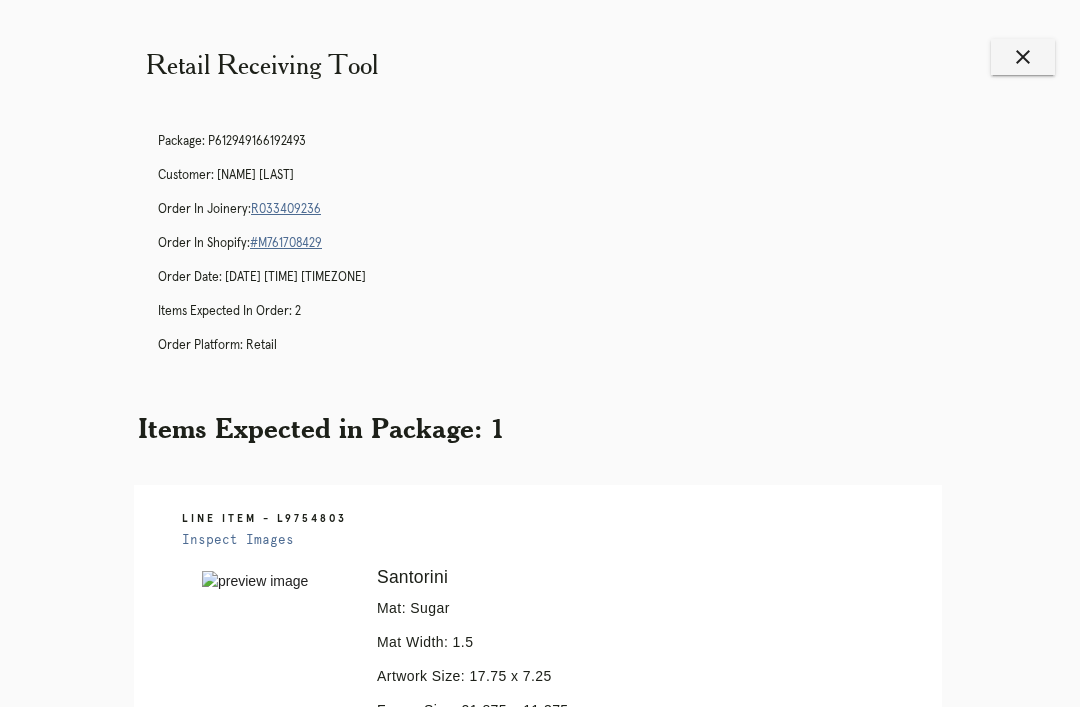 click on "R033409236" at bounding box center (286, 209) 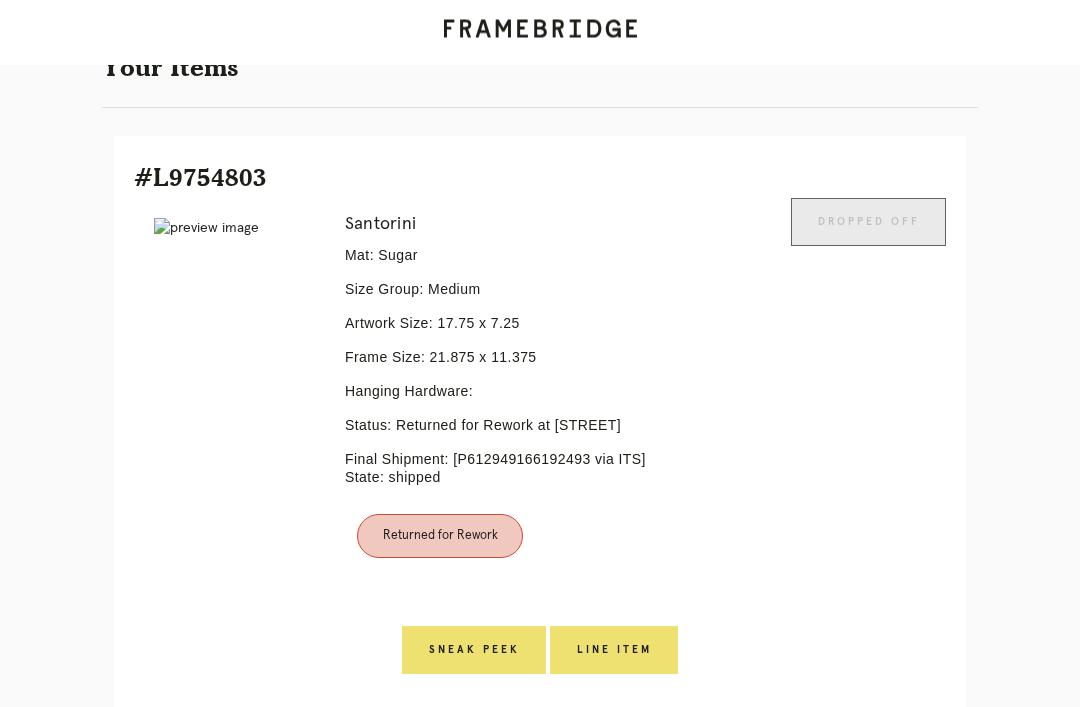 scroll, scrollTop: 416, scrollLeft: 0, axis: vertical 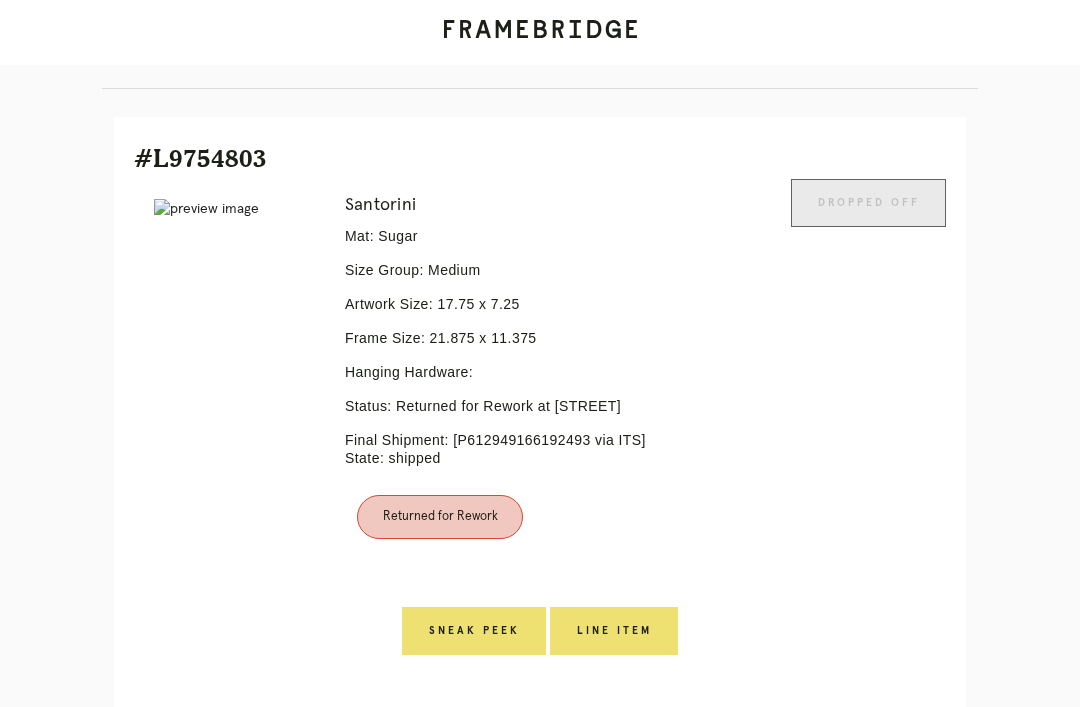 click on "Line Item" at bounding box center [474, 631] 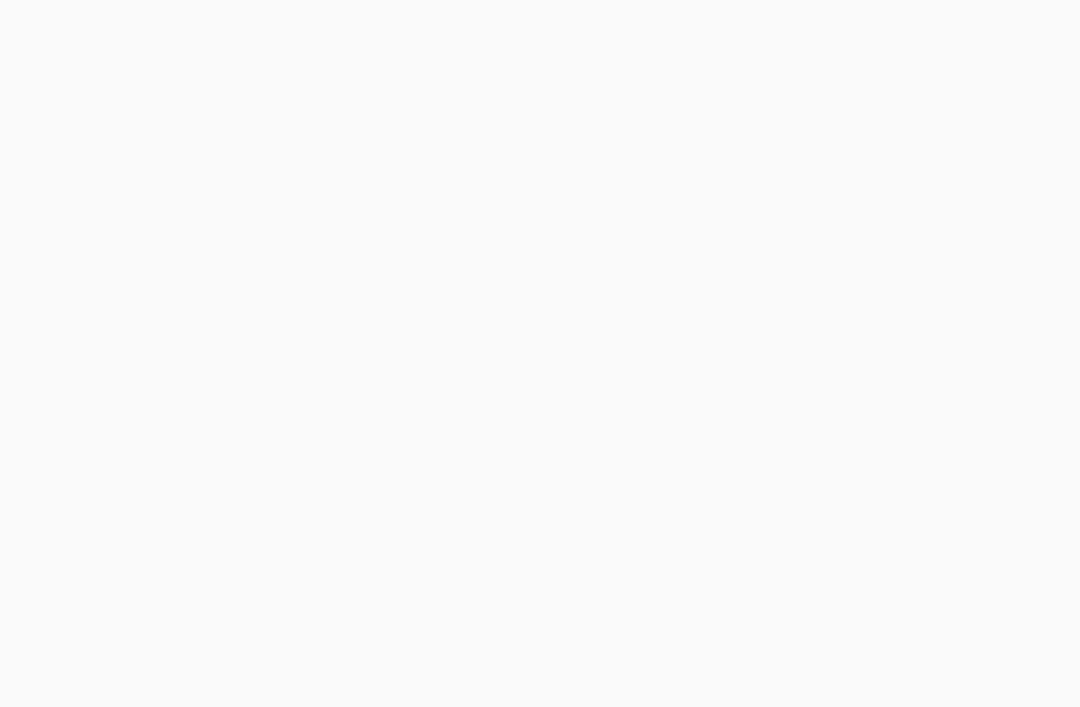 scroll, scrollTop: 0, scrollLeft: 0, axis: both 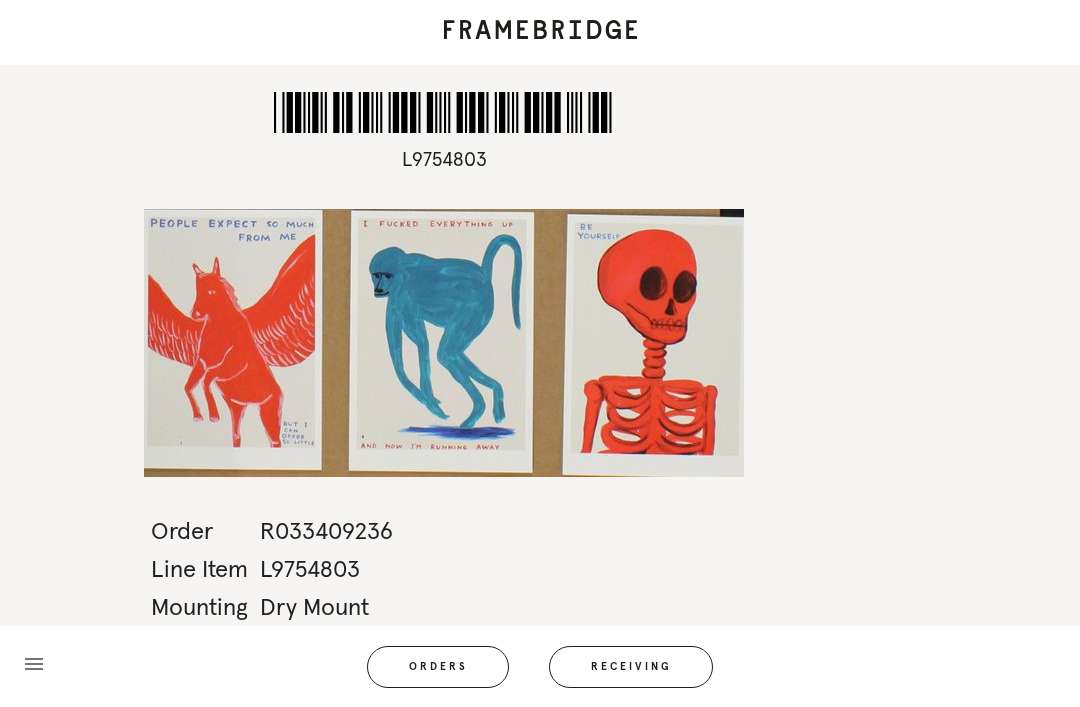 click on "Receiving" at bounding box center (631, 667) 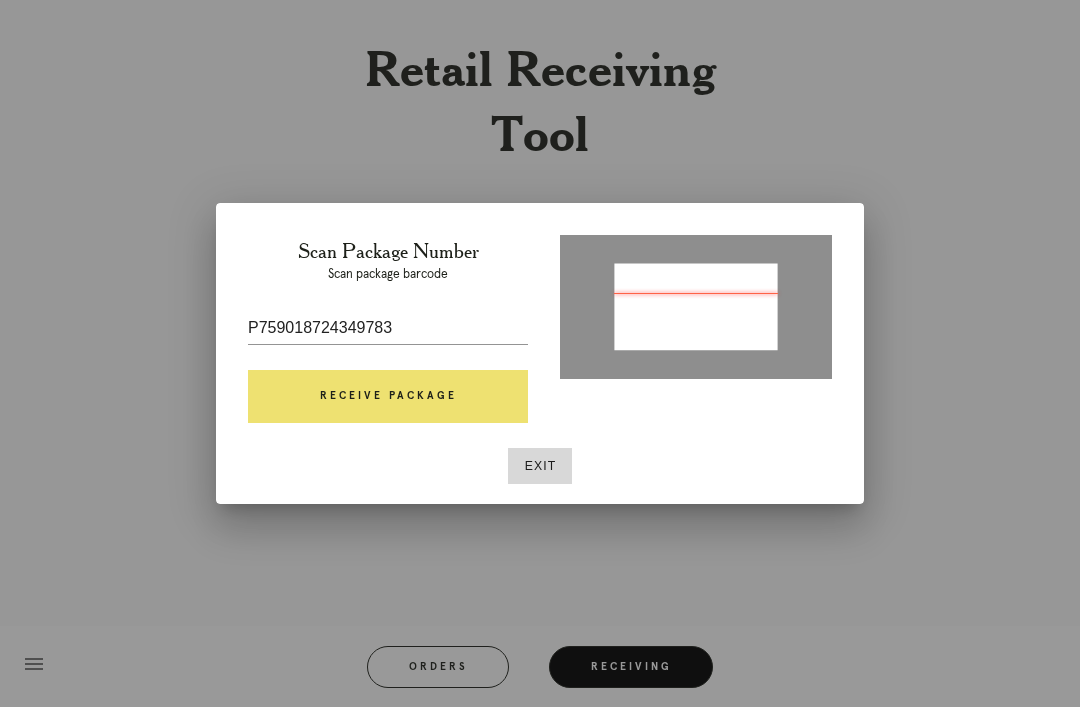 click on "Receive Package" at bounding box center [388, 397] 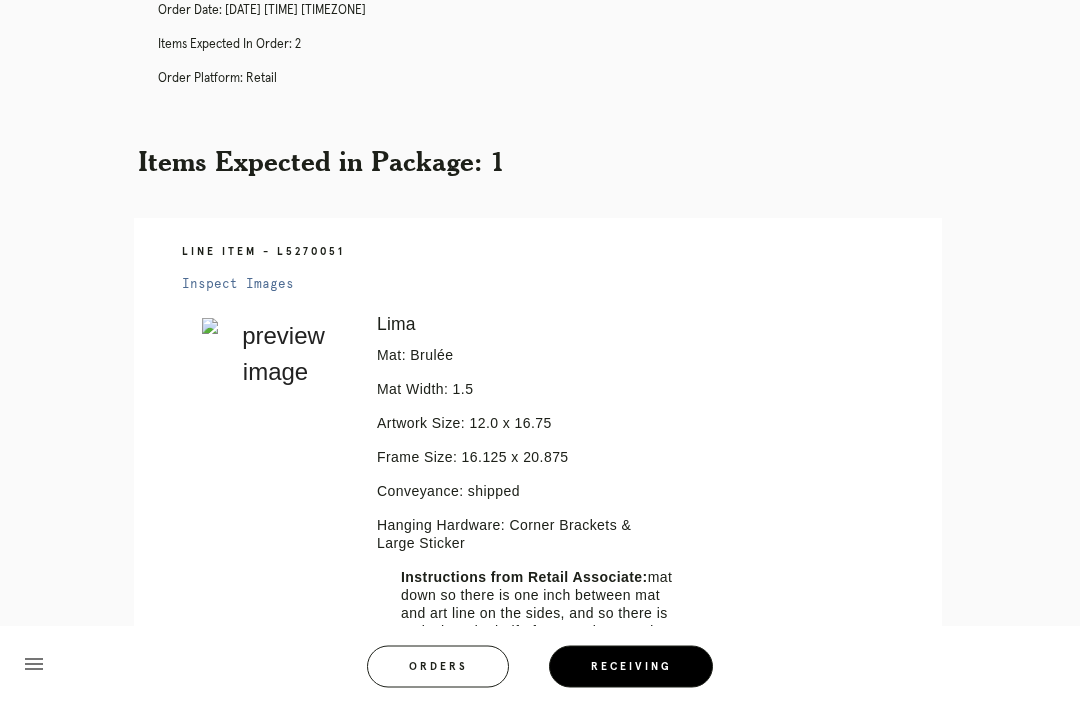 scroll, scrollTop: 252, scrollLeft: 0, axis: vertical 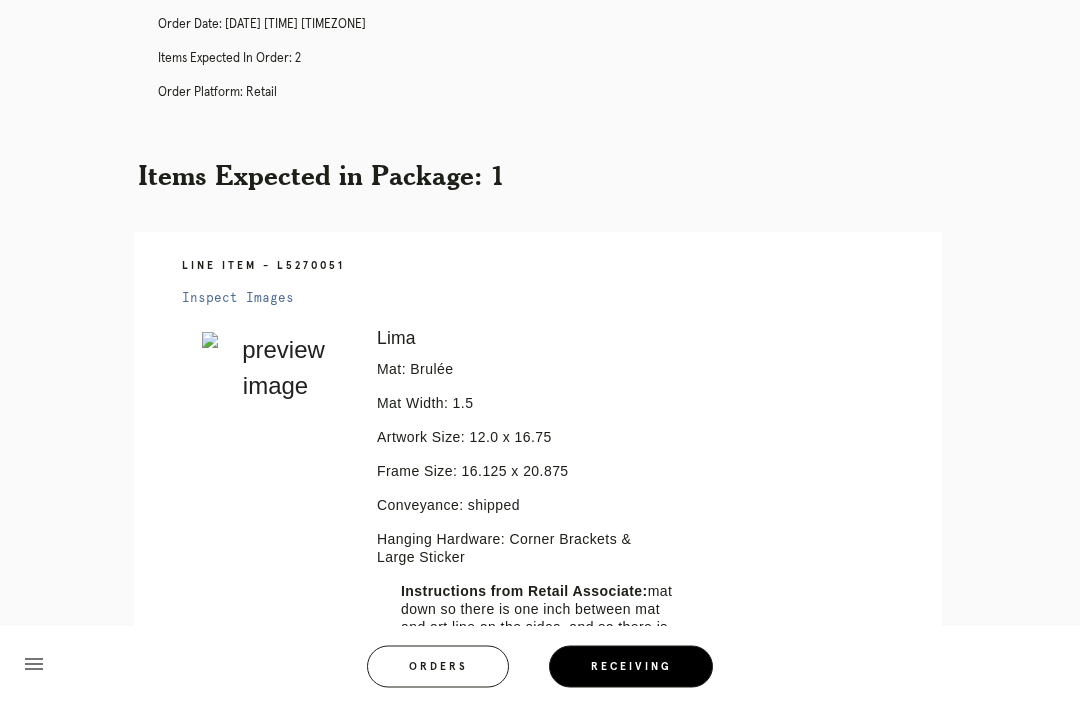 click on "Inspect Images" at bounding box center [238, 299] 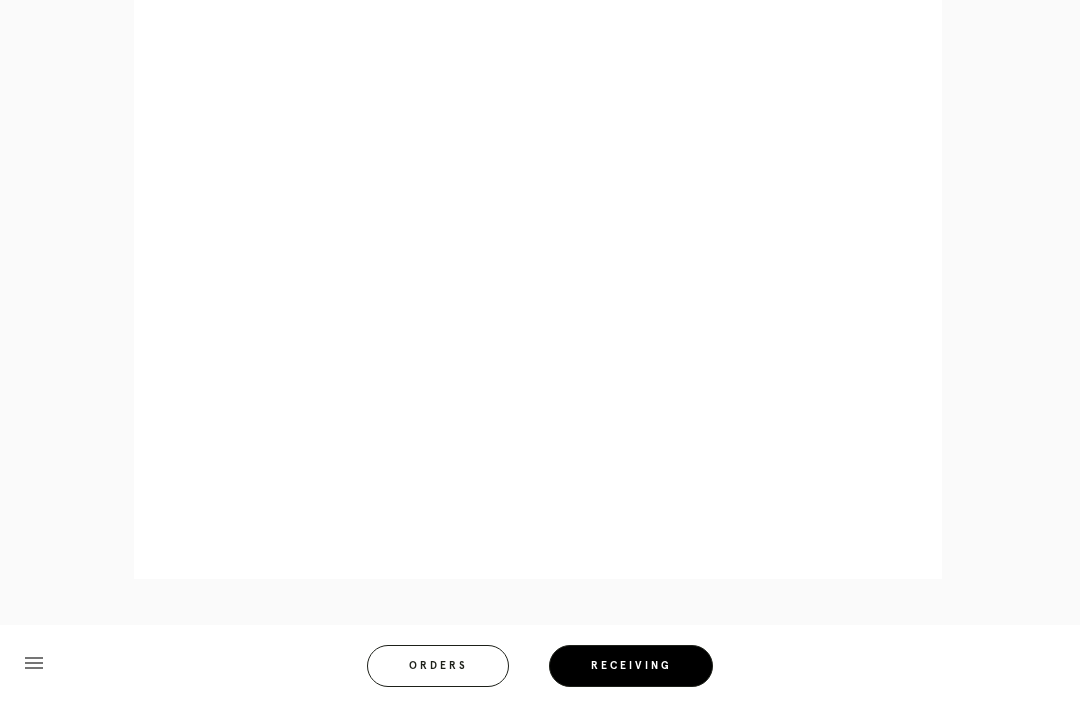 scroll, scrollTop: 1005, scrollLeft: 0, axis: vertical 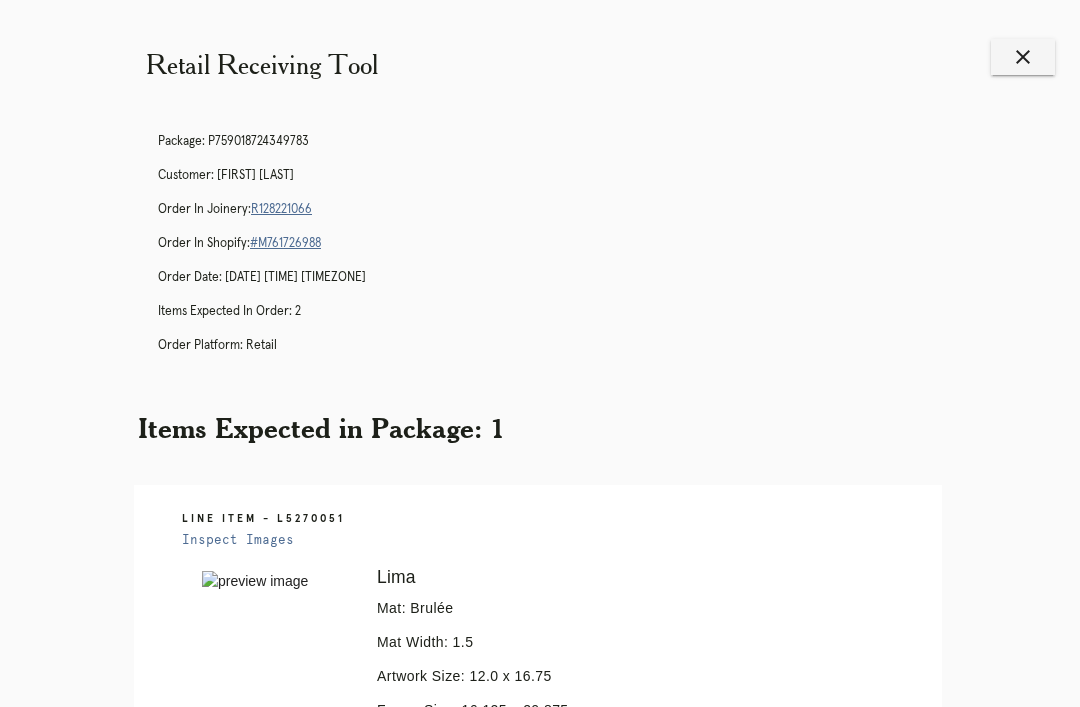 click on "R128221066" at bounding box center [281, 209] 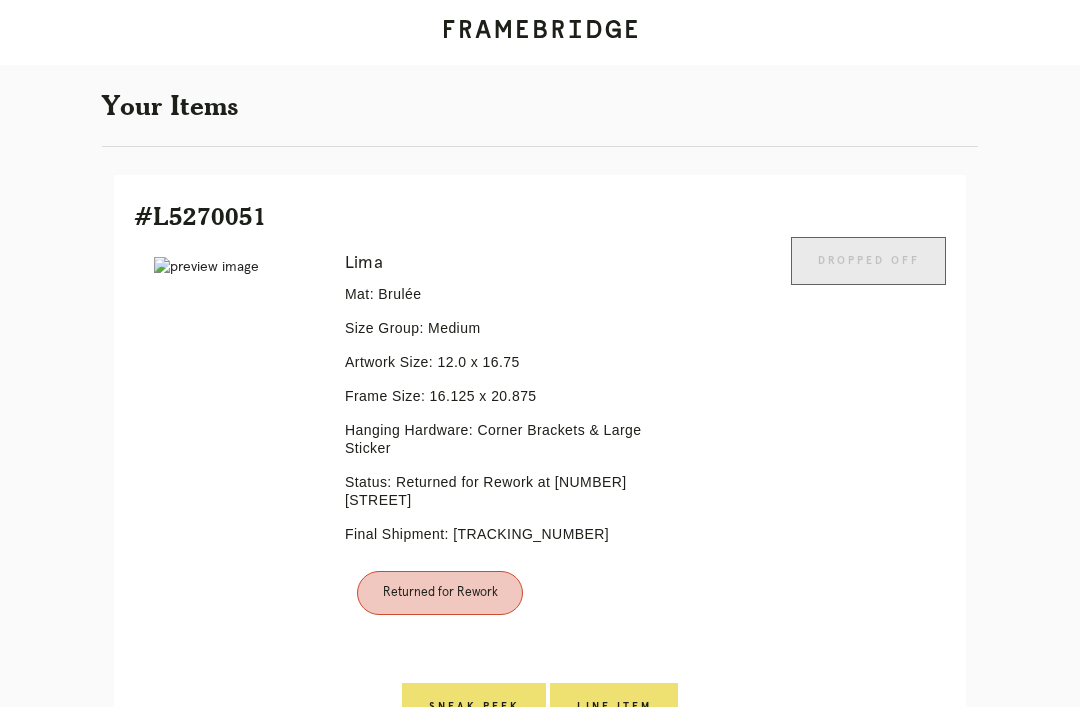 scroll, scrollTop: 460, scrollLeft: 0, axis: vertical 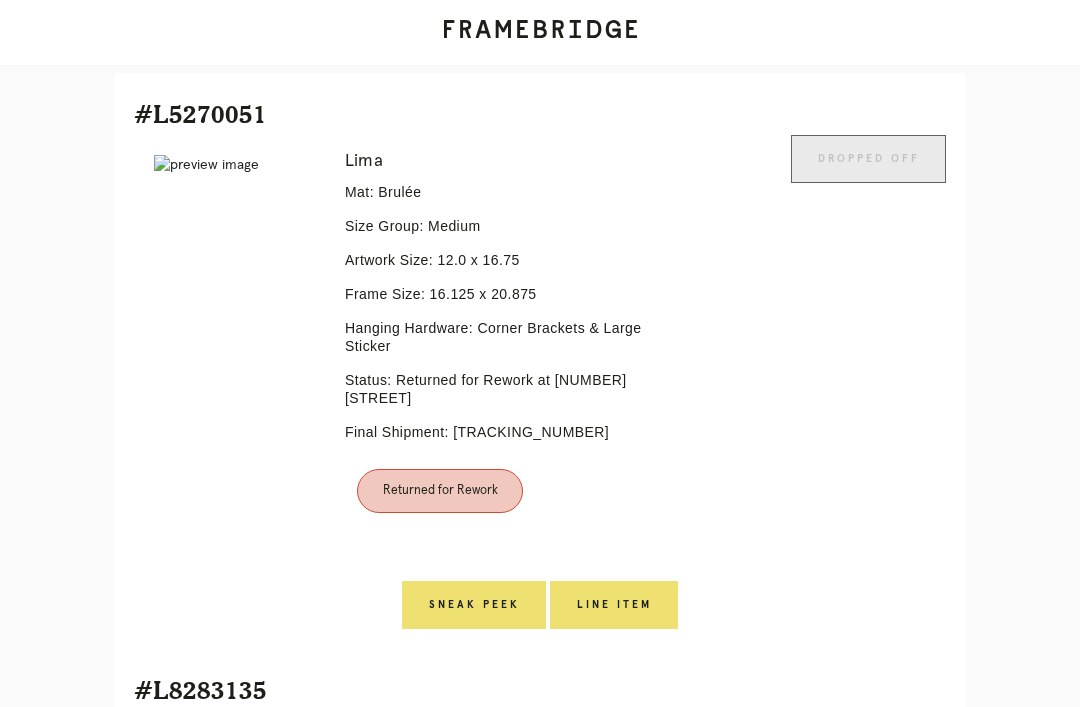 click on "Line Item" at bounding box center [474, 605] 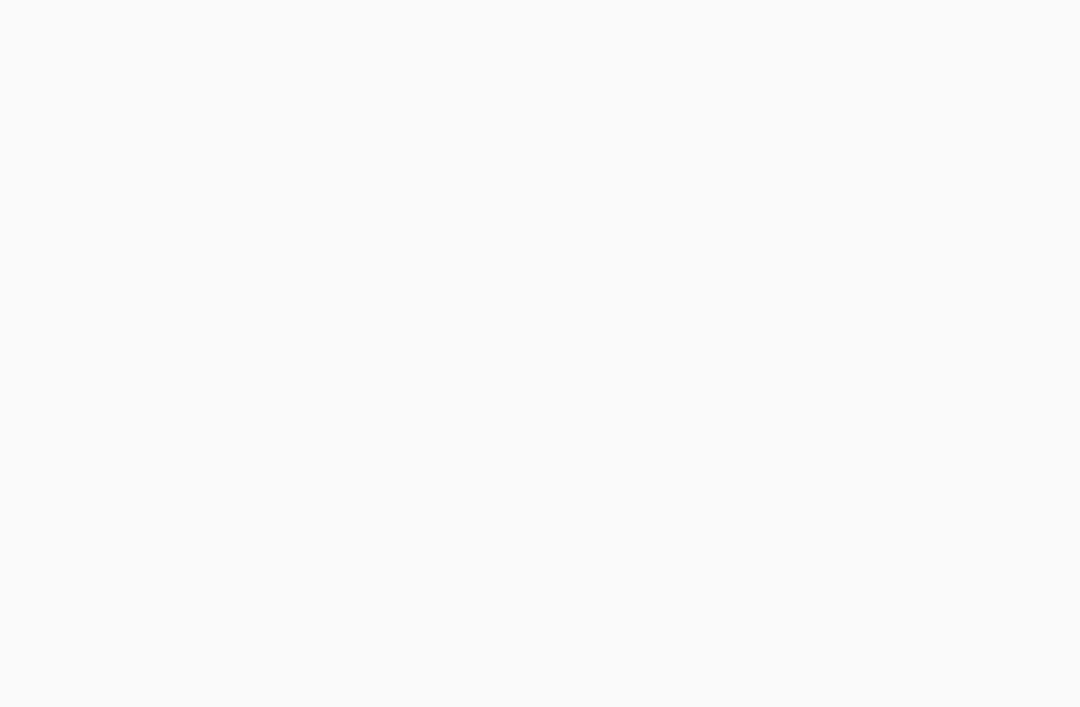 scroll, scrollTop: 0, scrollLeft: 0, axis: both 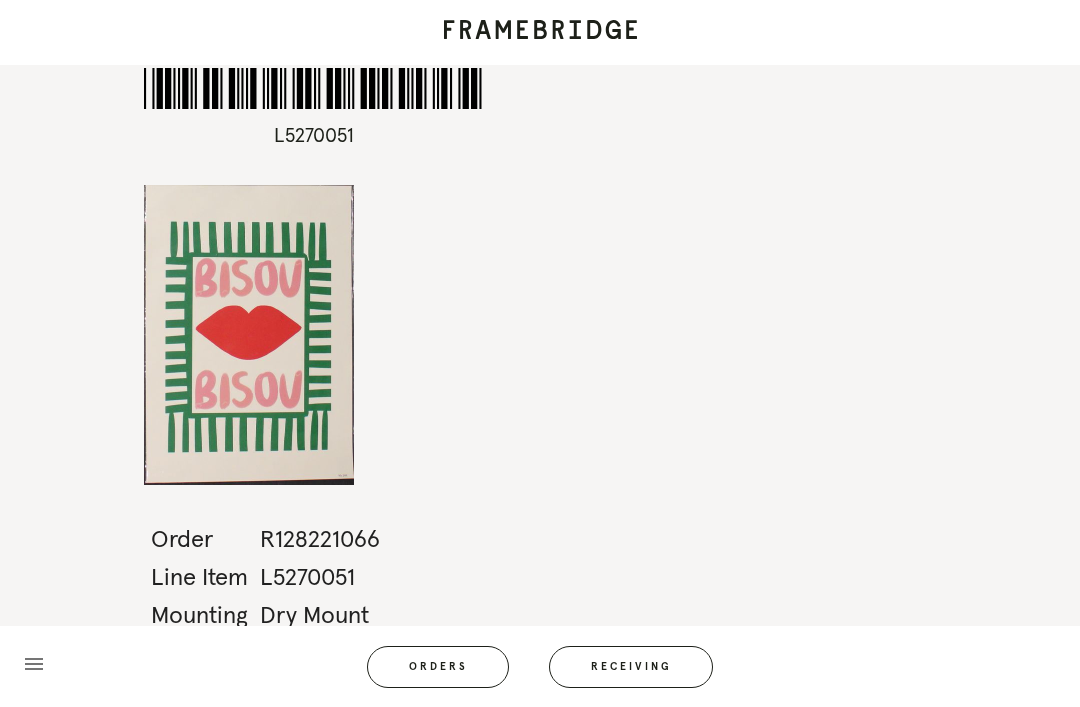 click on "Receiving" at bounding box center [631, 667] 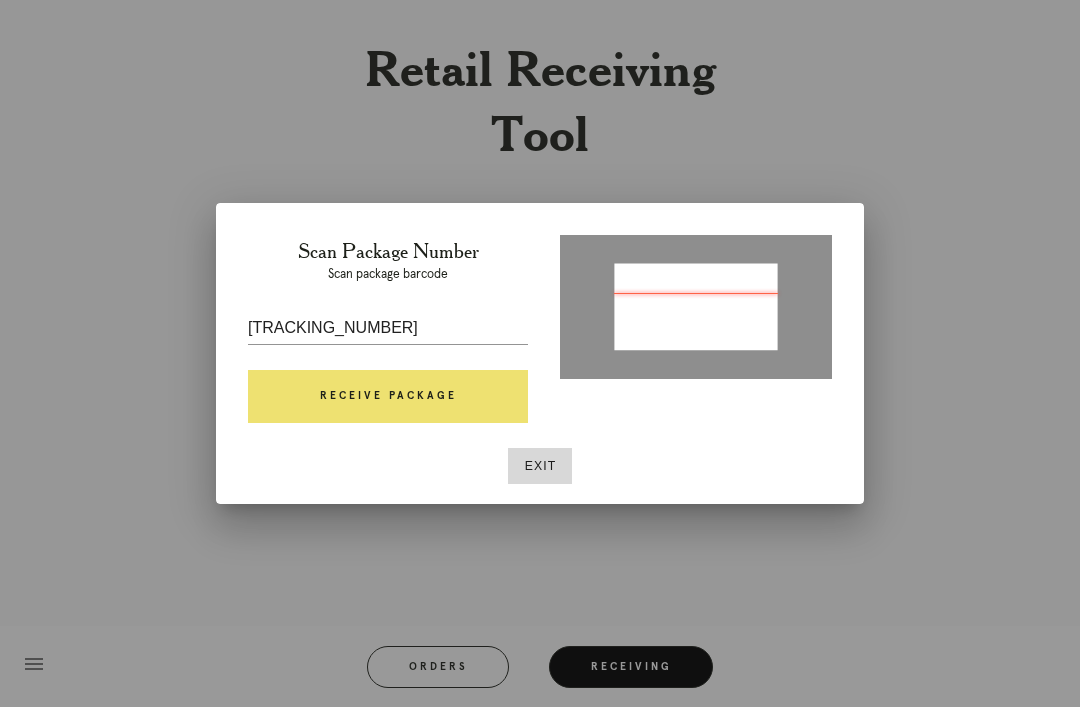 click on "Receive Package" at bounding box center (388, 397) 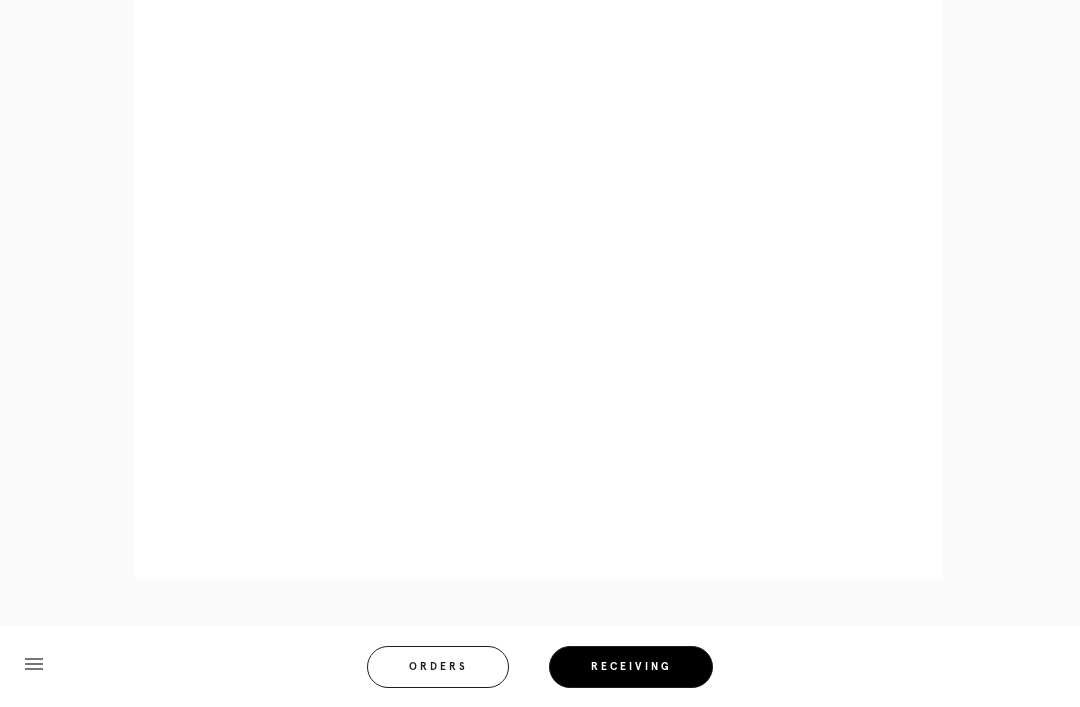 scroll, scrollTop: 924, scrollLeft: 0, axis: vertical 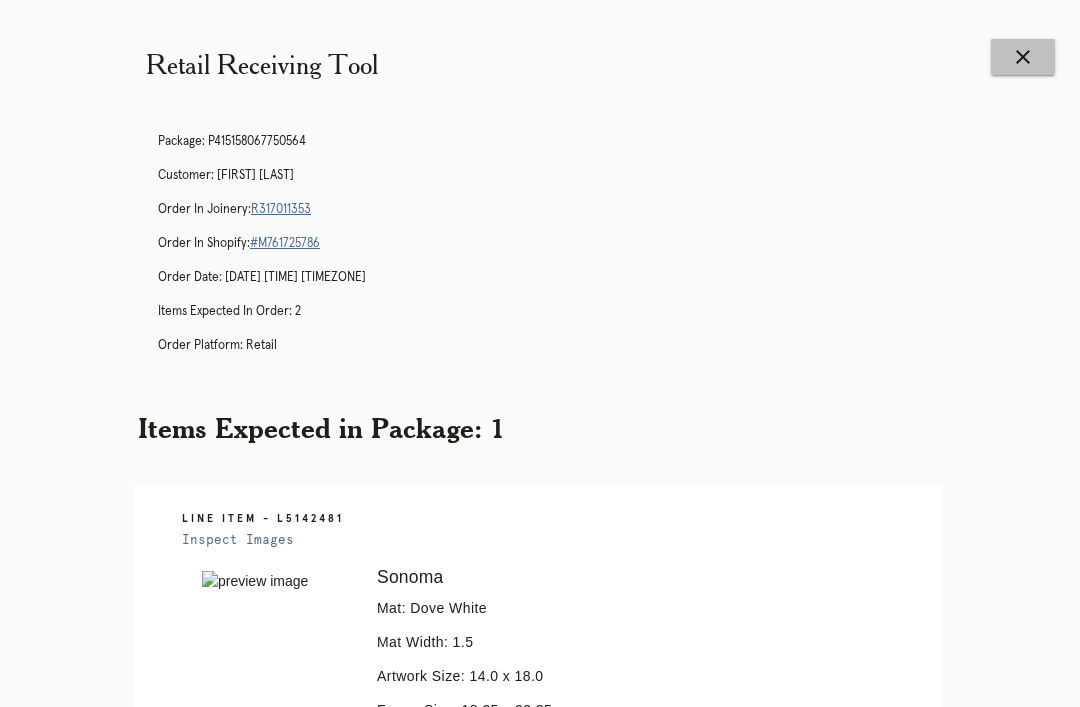 click on "close" at bounding box center [1023, 57] 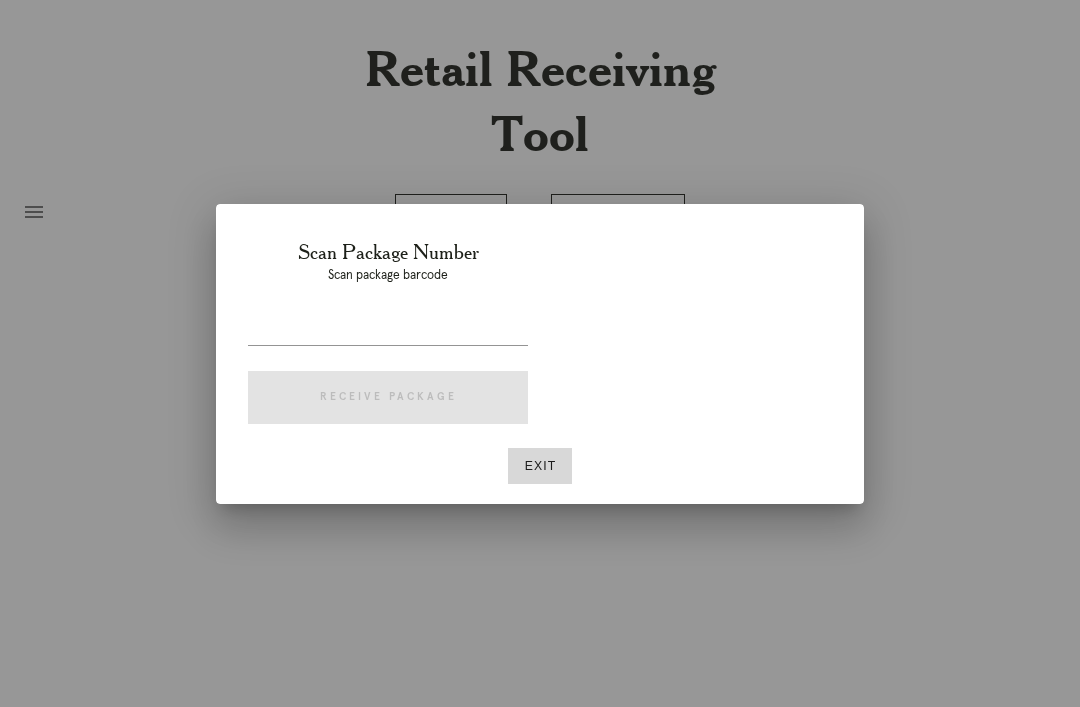 scroll, scrollTop: 0, scrollLeft: 0, axis: both 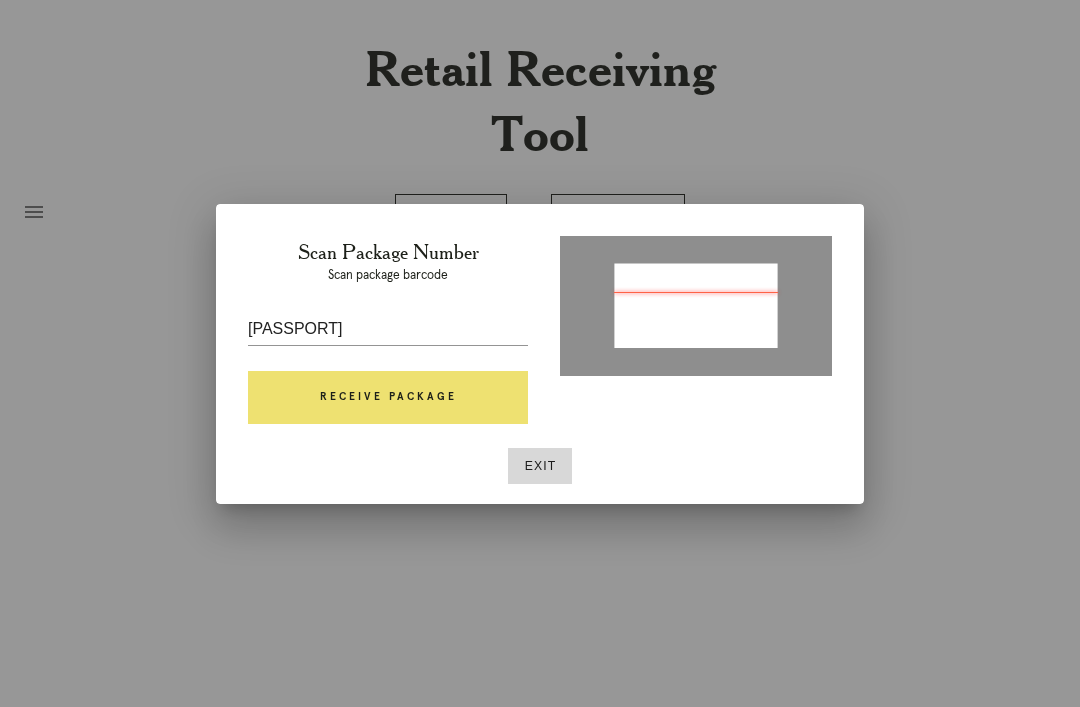 click on "Receive Package" at bounding box center [388, 398] 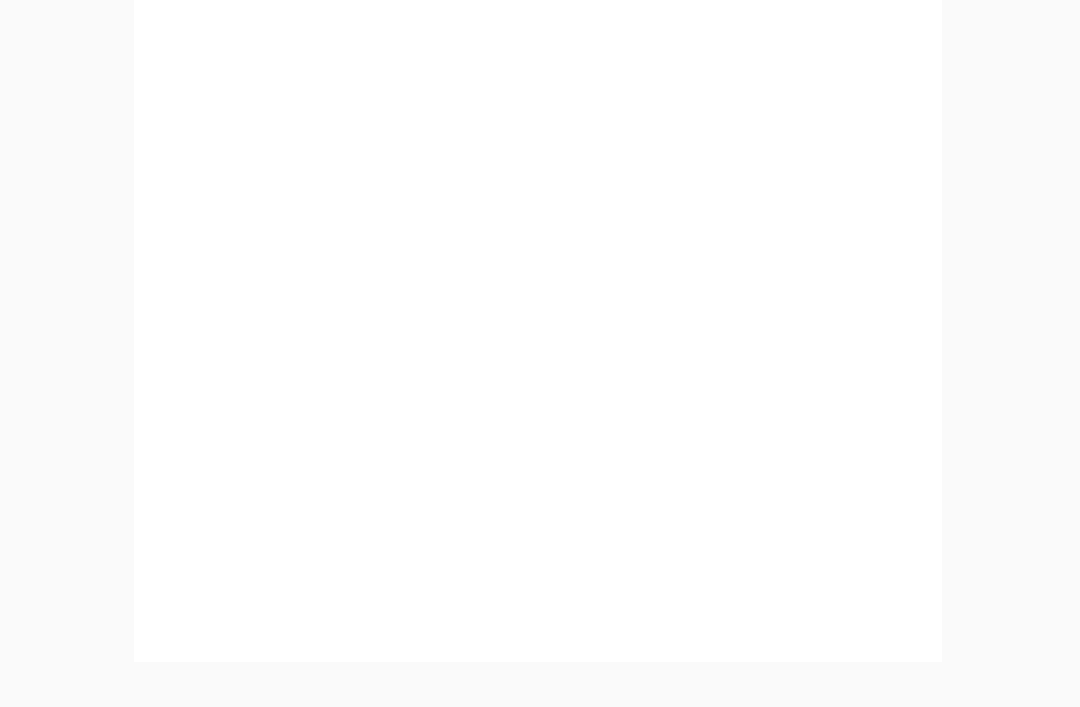 scroll, scrollTop: 964, scrollLeft: 0, axis: vertical 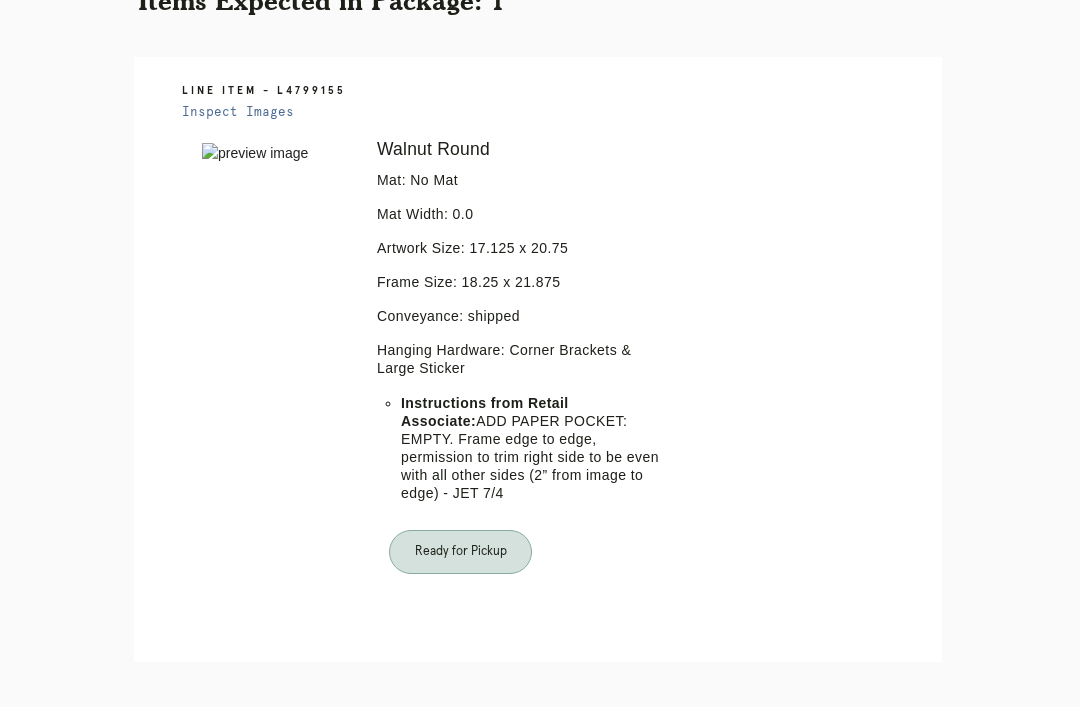 click on "Receiving" at bounding box center [618, 790] 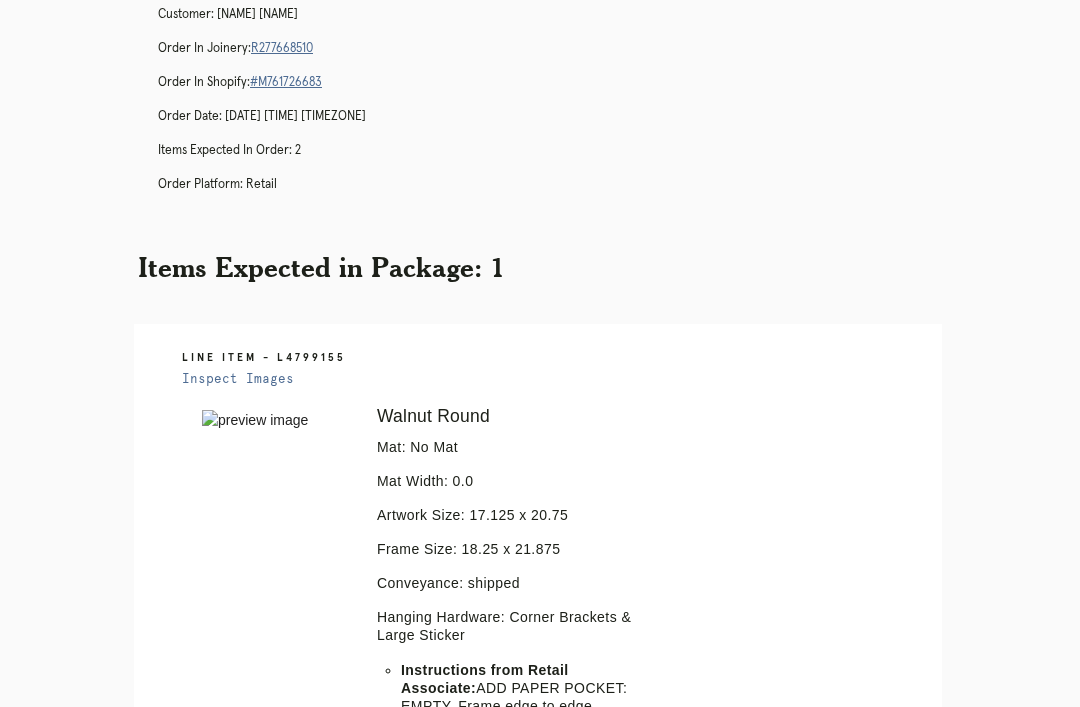 scroll, scrollTop: 0, scrollLeft: 0, axis: both 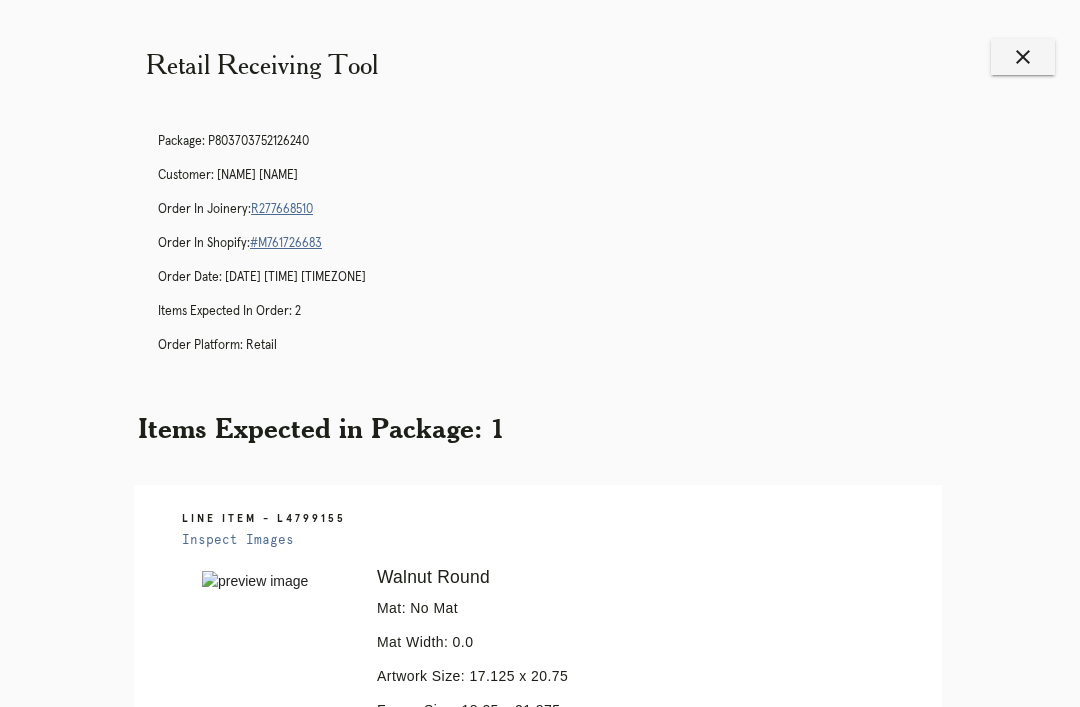click on "close" at bounding box center (1023, 57) 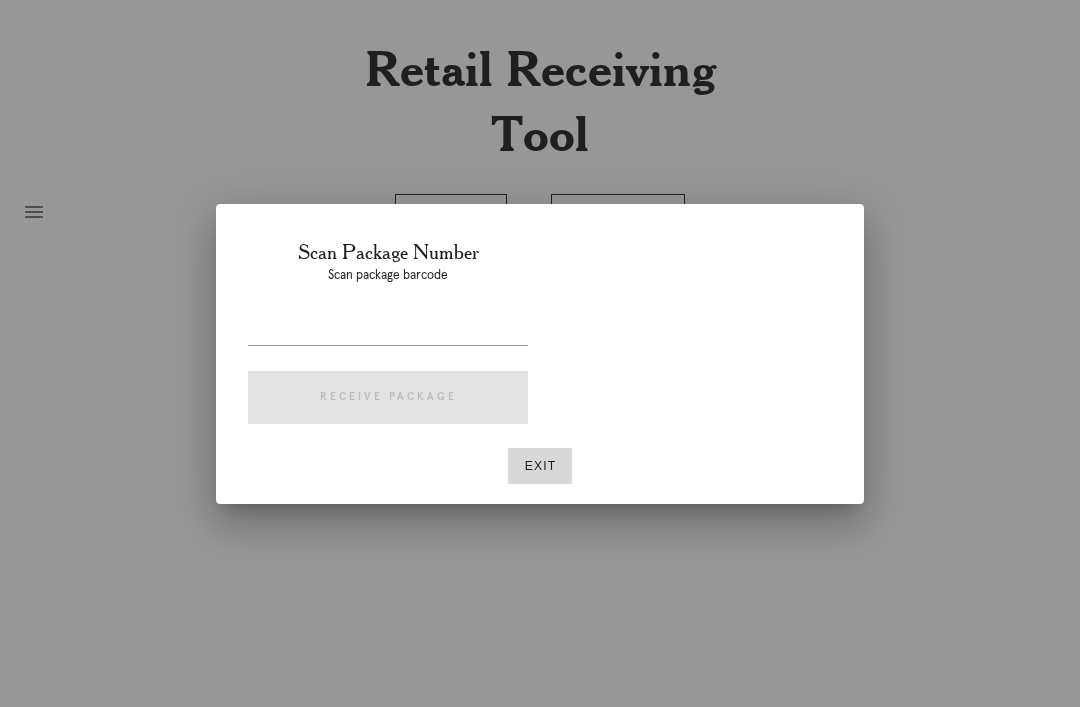 scroll, scrollTop: 0, scrollLeft: 0, axis: both 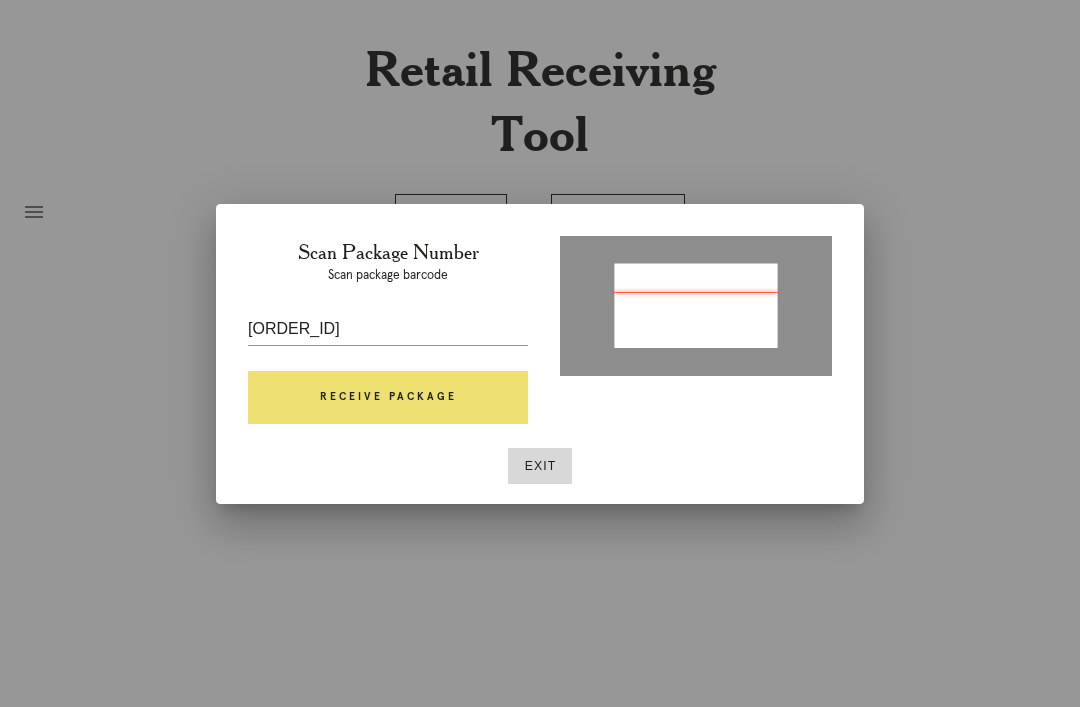 click on "Receive Package" at bounding box center (388, 398) 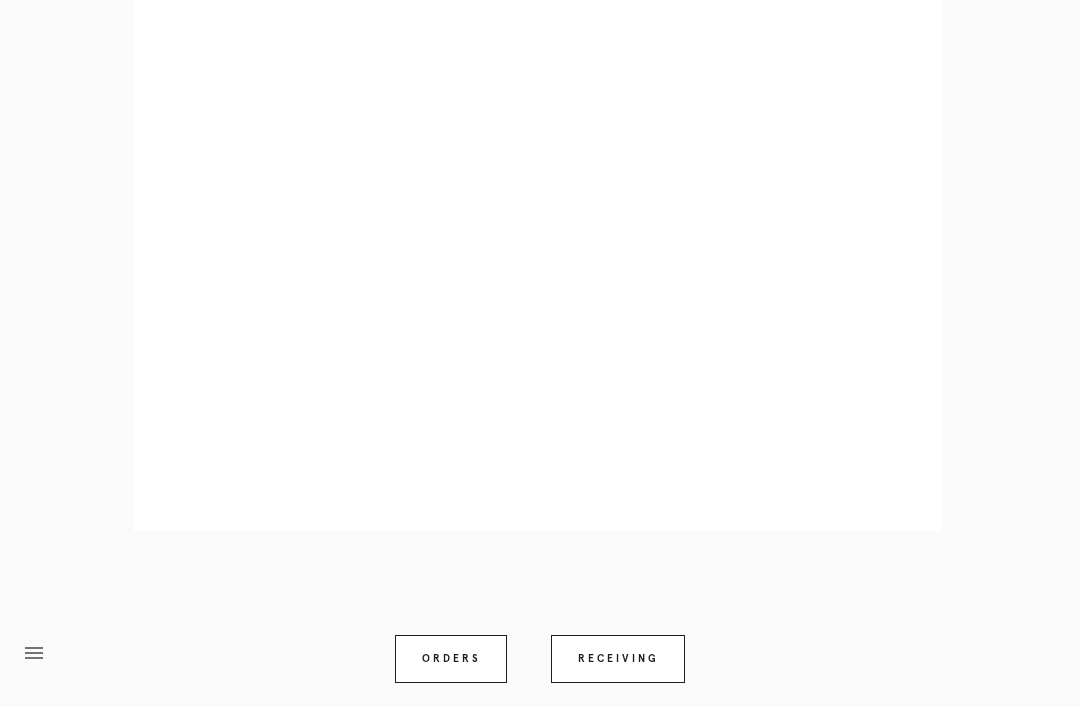 scroll, scrollTop: 928, scrollLeft: 0, axis: vertical 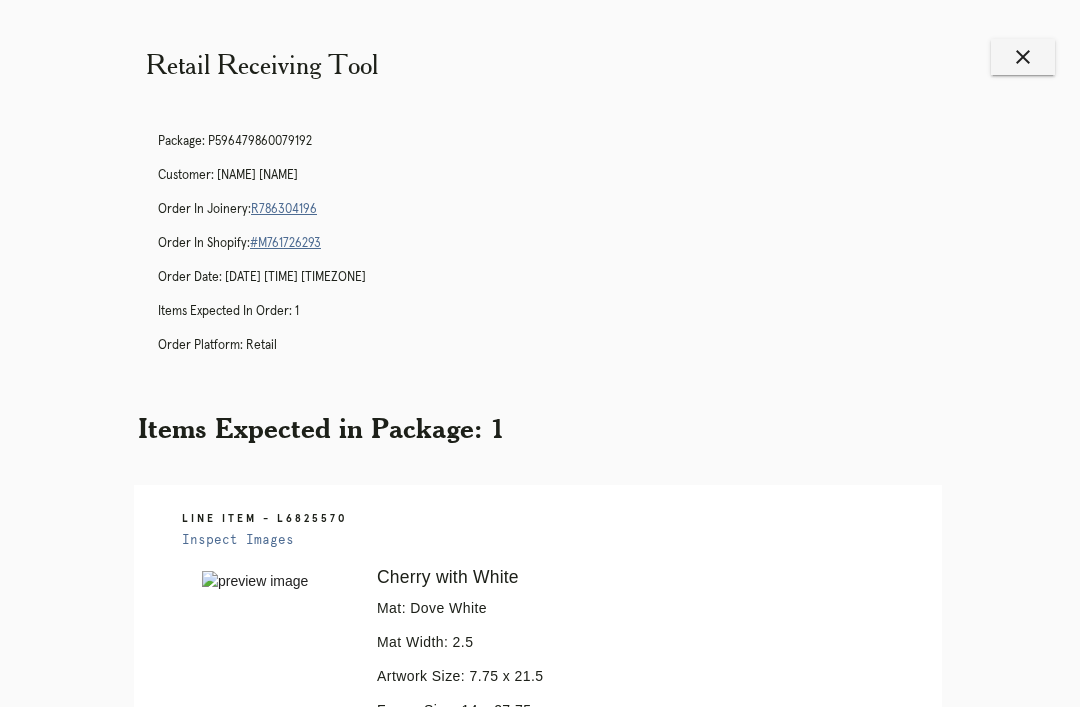 click on "close" at bounding box center (1023, 57) 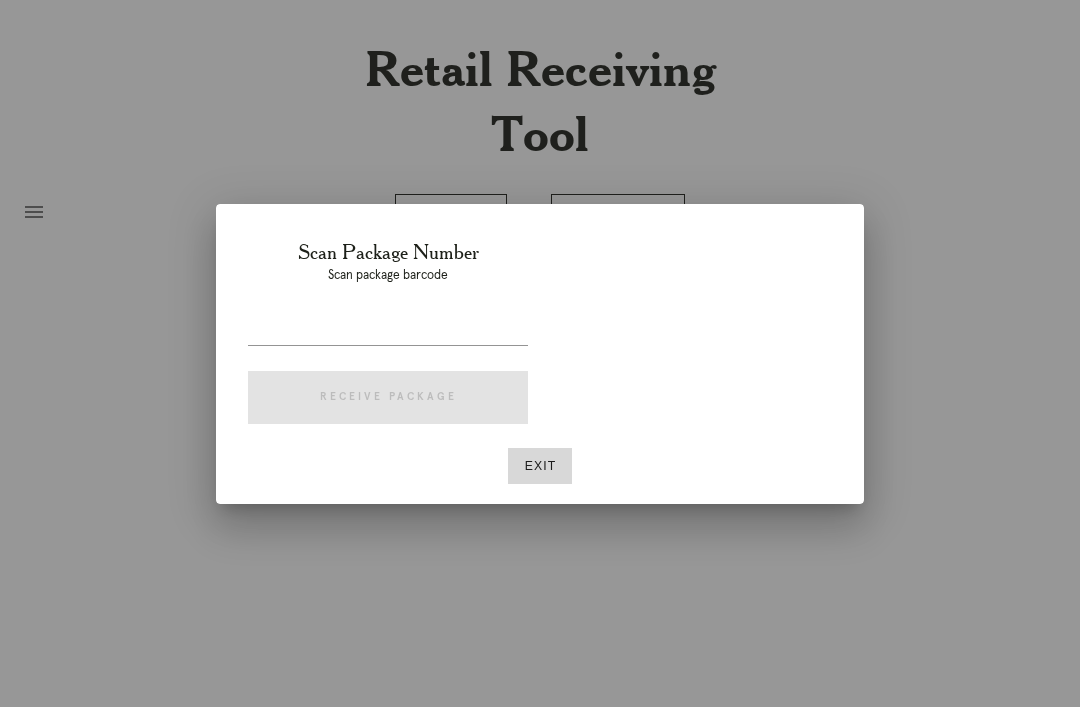 scroll, scrollTop: 0, scrollLeft: 0, axis: both 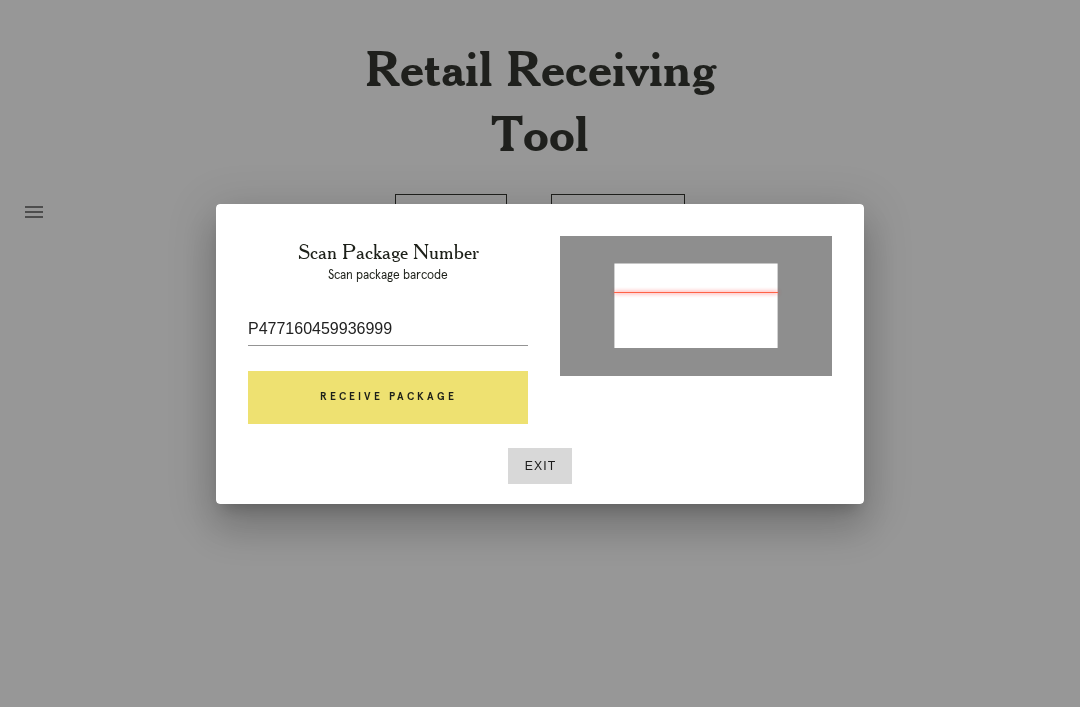 click on "Receive Package" at bounding box center (388, 398) 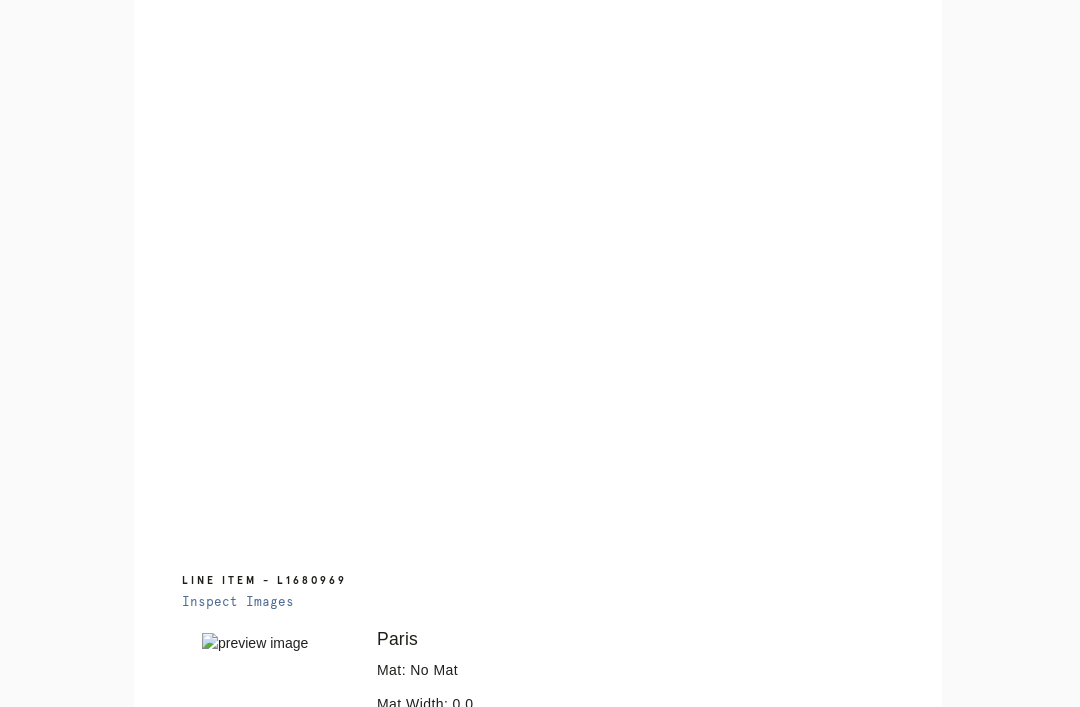 scroll, scrollTop: 947, scrollLeft: 0, axis: vertical 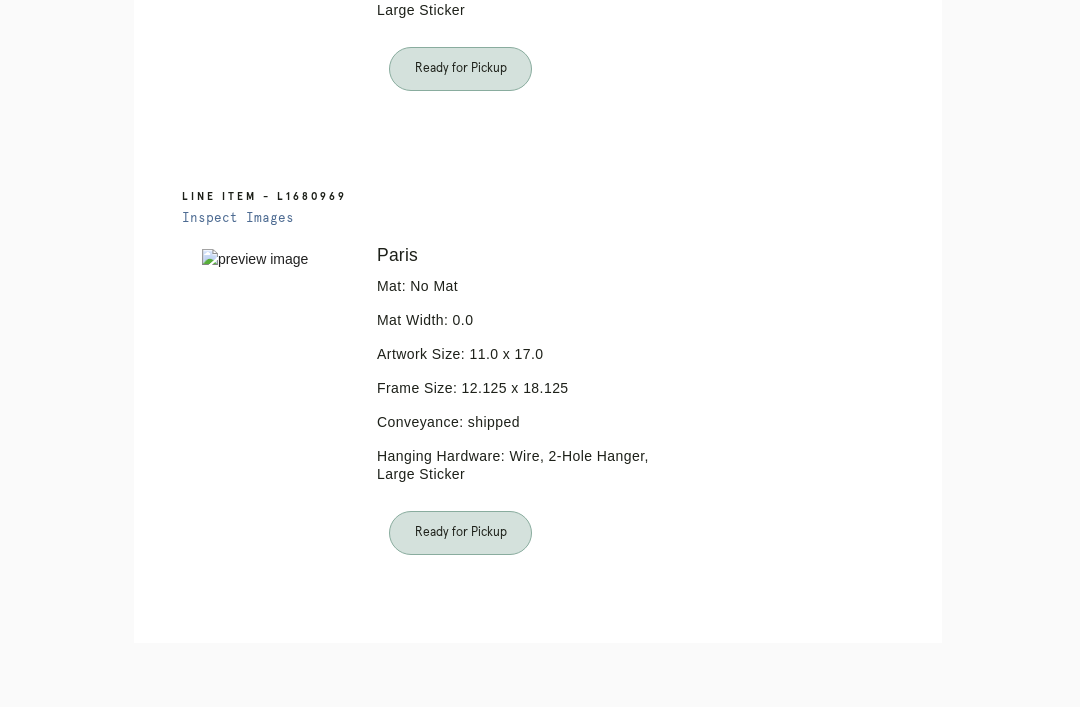 click on "Receiving" at bounding box center (618, 771) 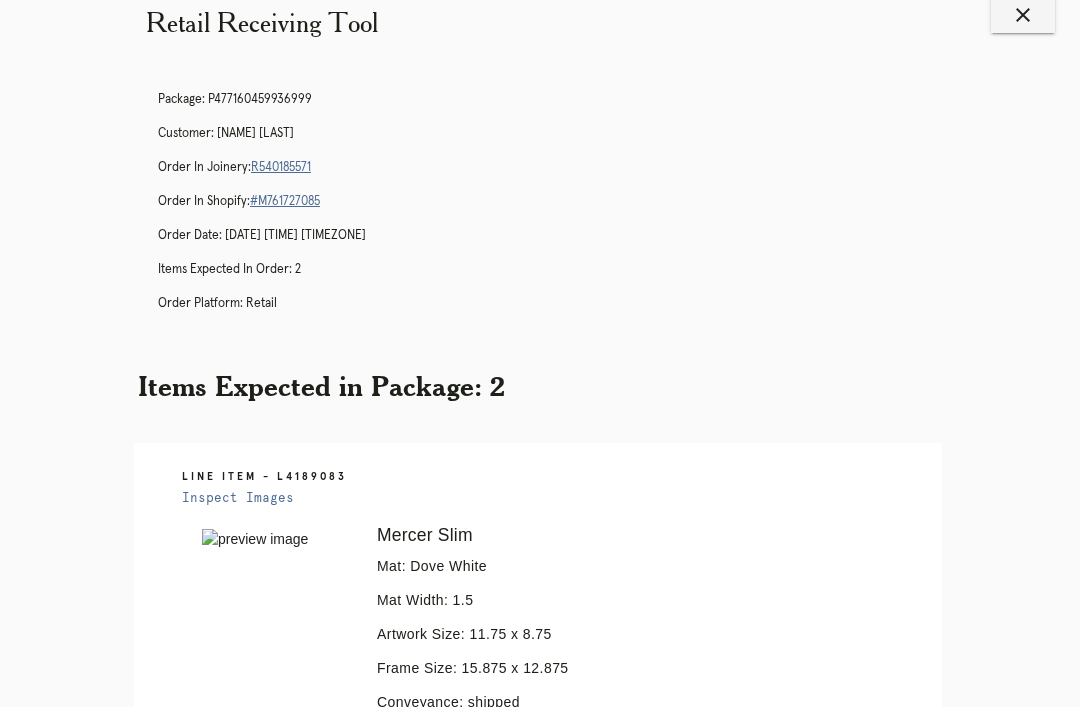 scroll, scrollTop: 0, scrollLeft: 0, axis: both 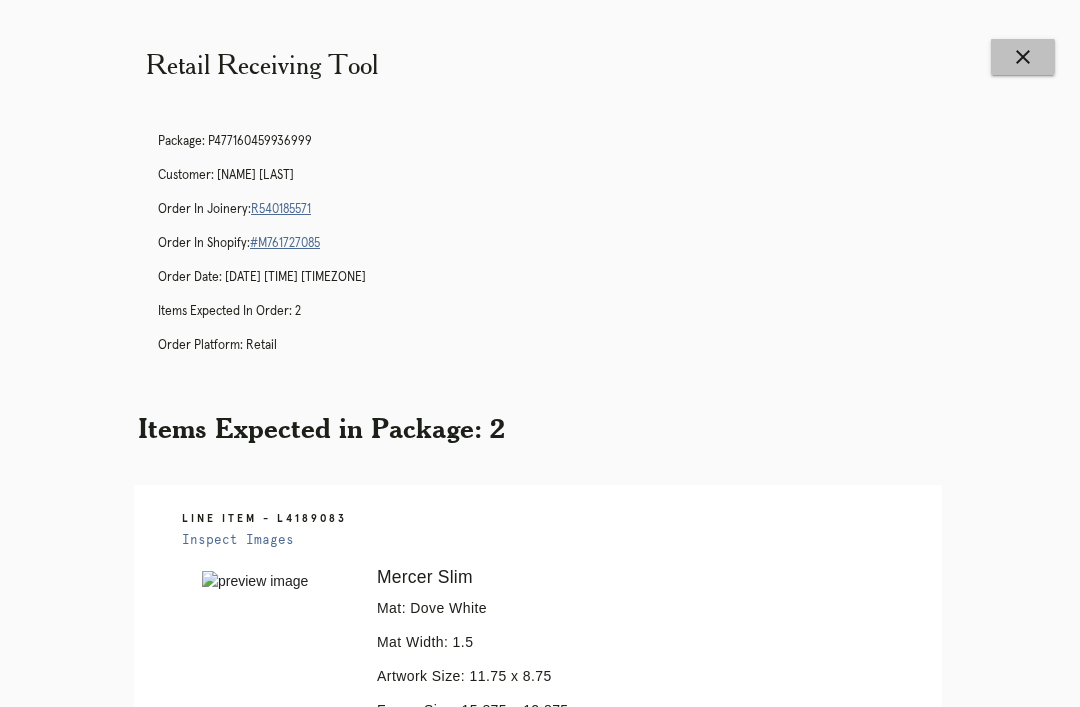 click on "close" at bounding box center [1023, 57] 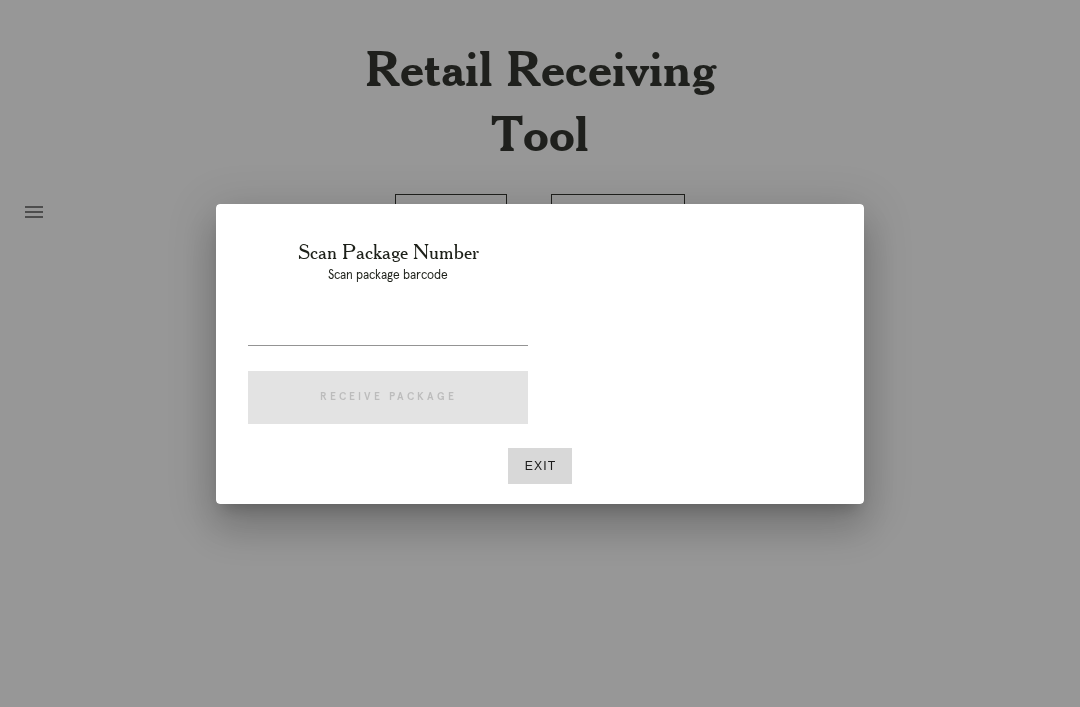 scroll, scrollTop: 0, scrollLeft: 0, axis: both 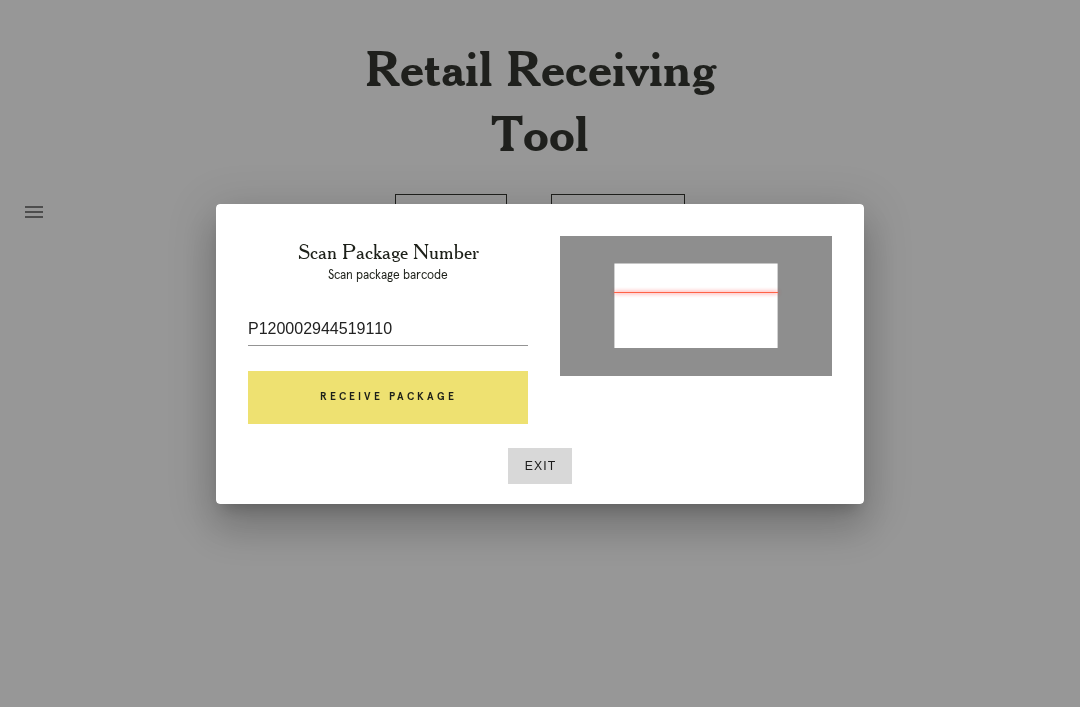 click on "Receive Package" at bounding box center (388, 398) 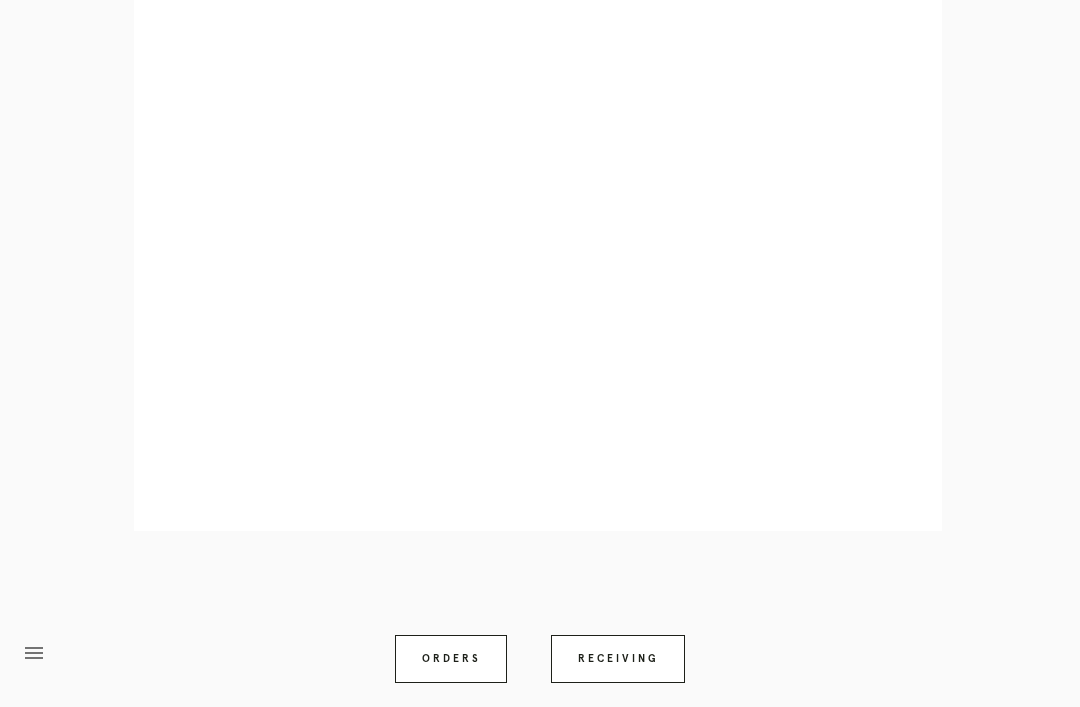 scroll, scrollTop: 928, scrollLeft: 0, axis: vertical 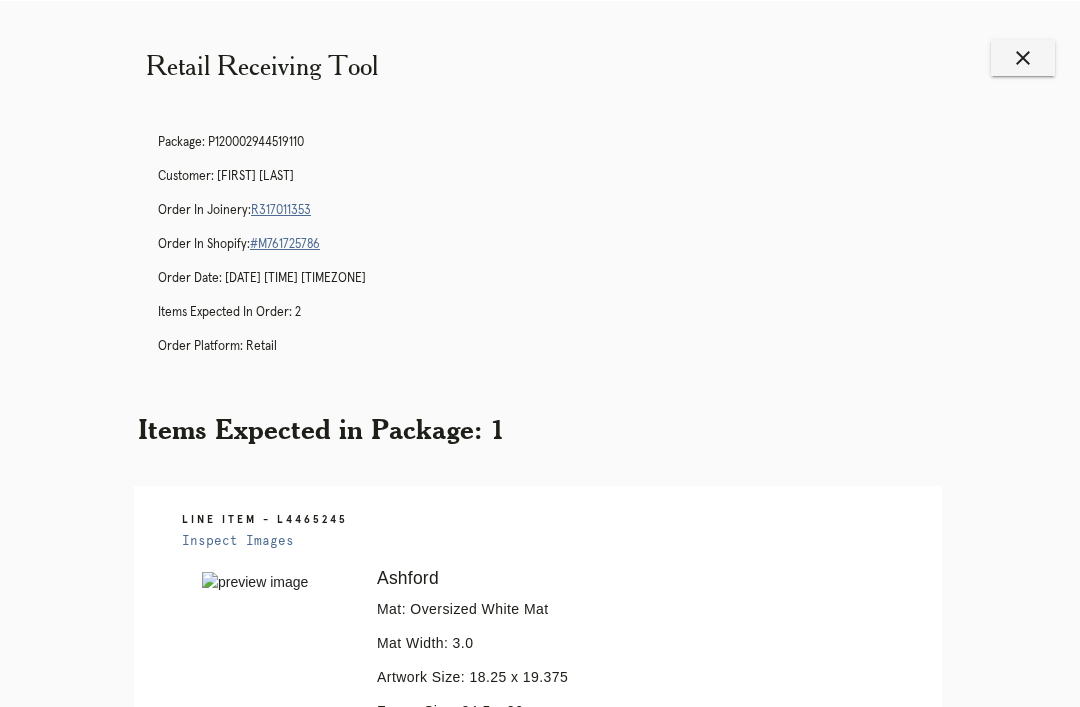 click on "close" at bounding box center [1023, 57] 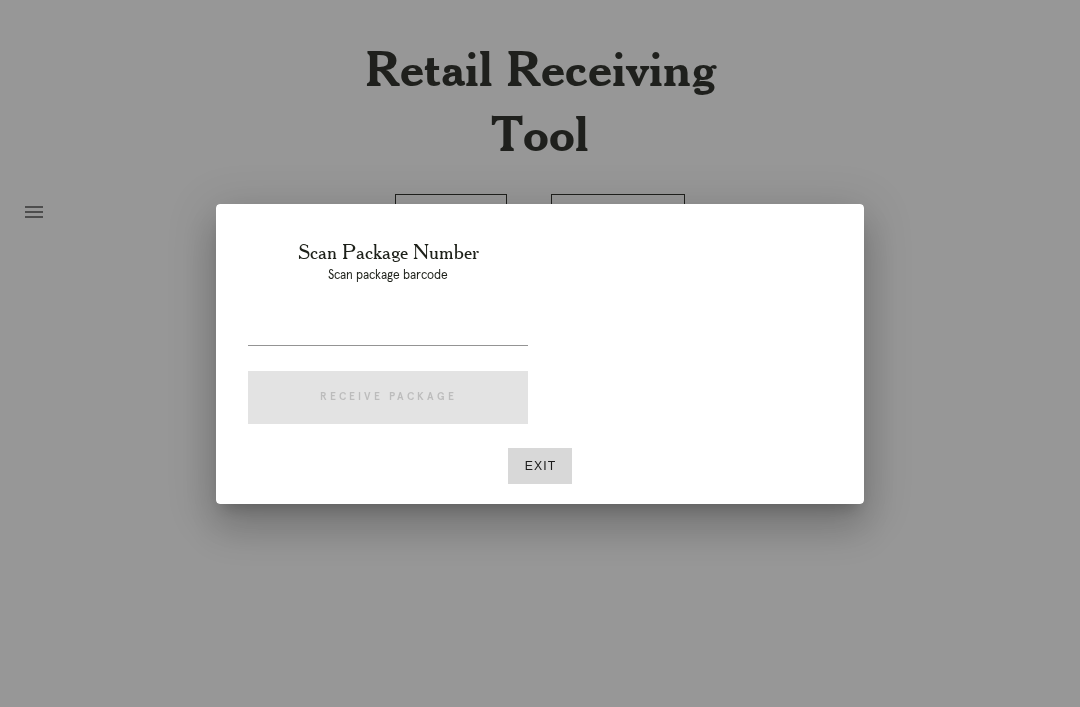 scroll, scrollTop: 0, scrollLeft: 0, axis: both 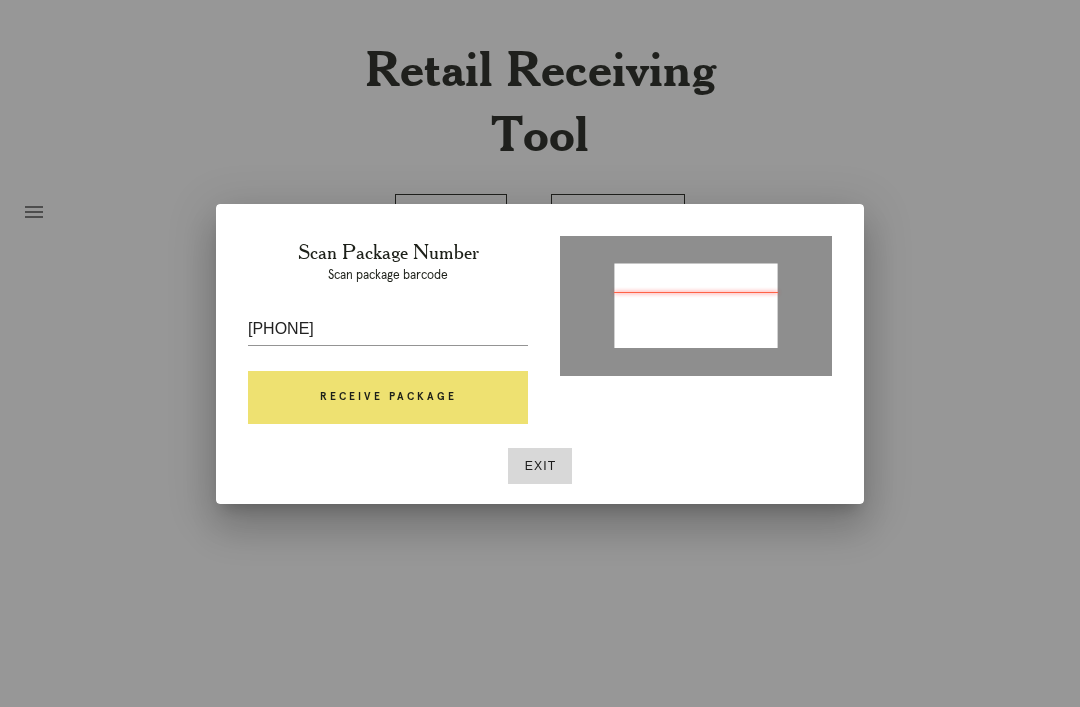 click on "Receive Package" at bounding box center (388, 398) 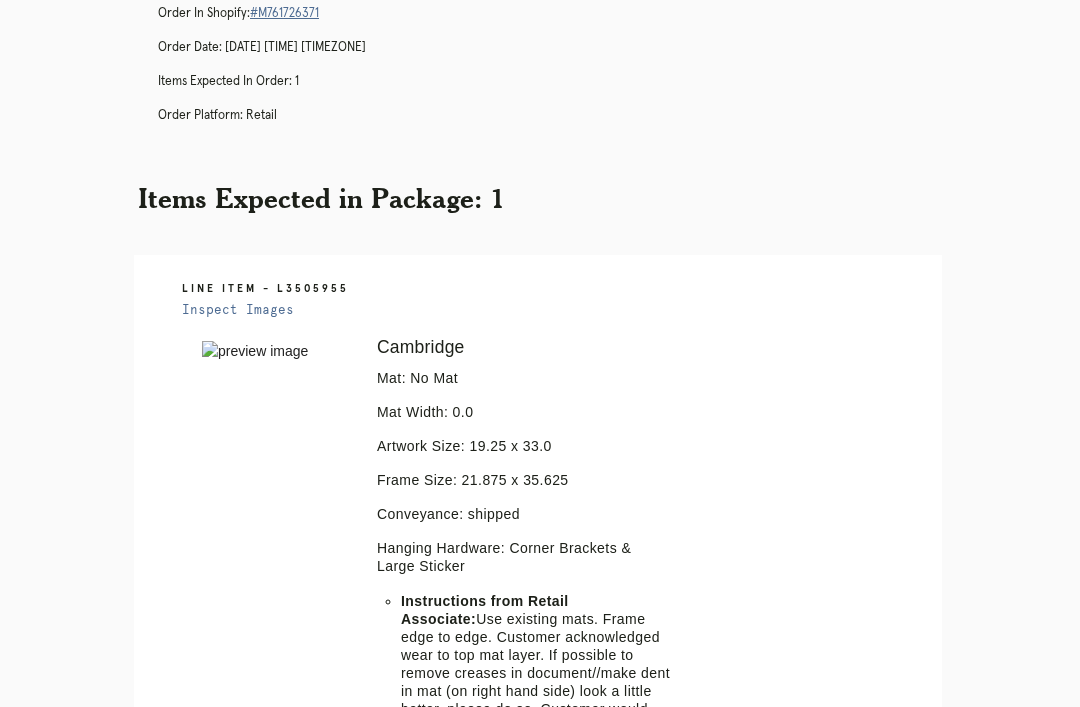 scroll, scrollTop: 160, scrollLeft: 0, axis: vertical 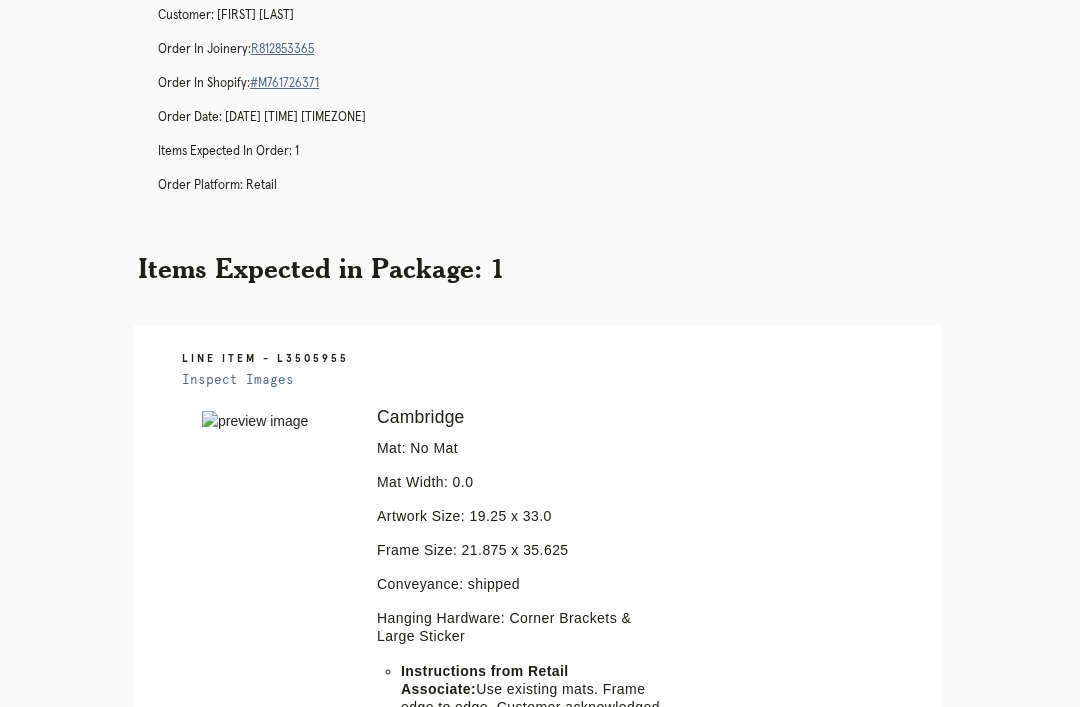 click on "Inspect Images" at bounding box center (238, 380) 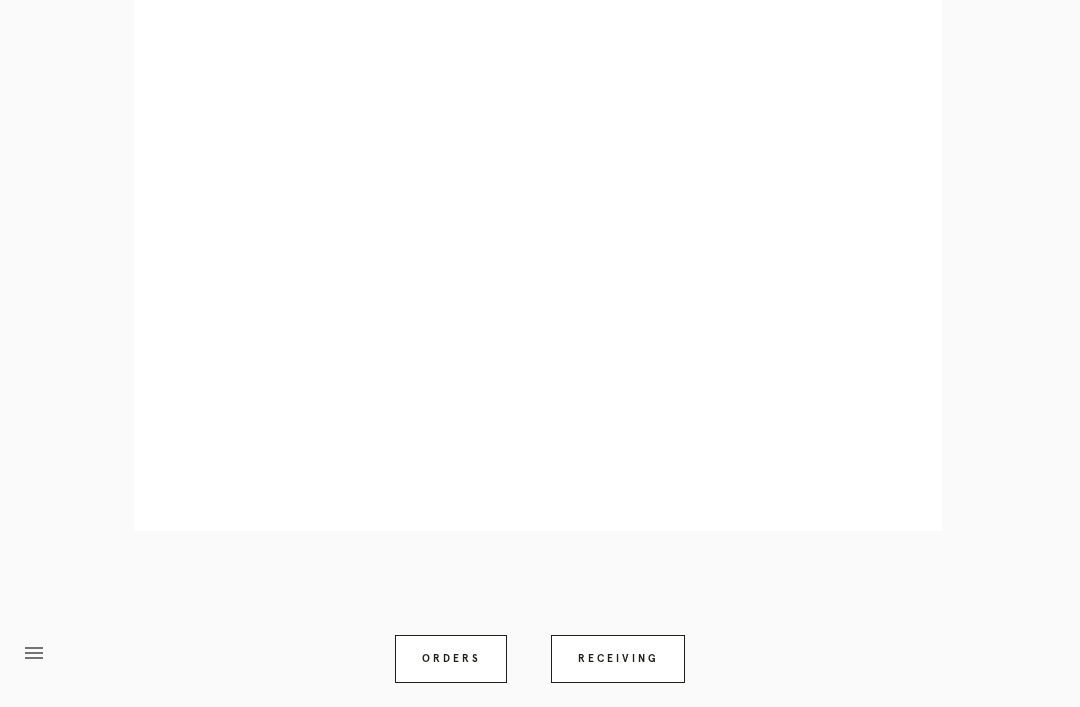 scroll, scrollTop: 1018, scrollLeft: 0, axis: vertical 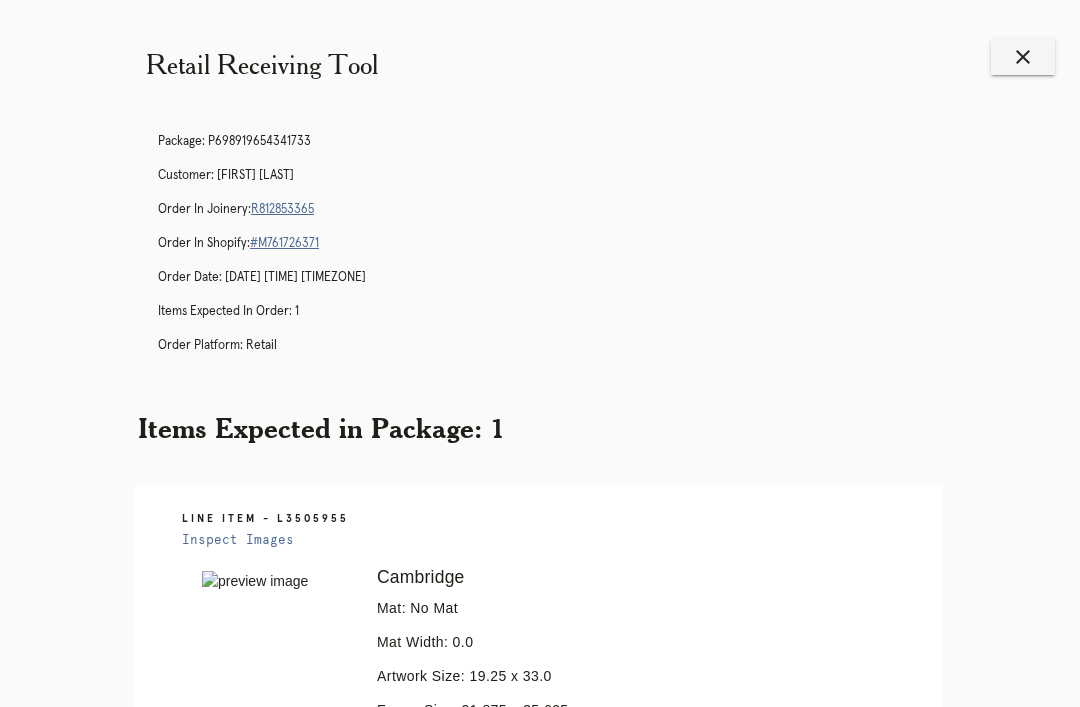 click on "close" at bounding box center (1023, 57) 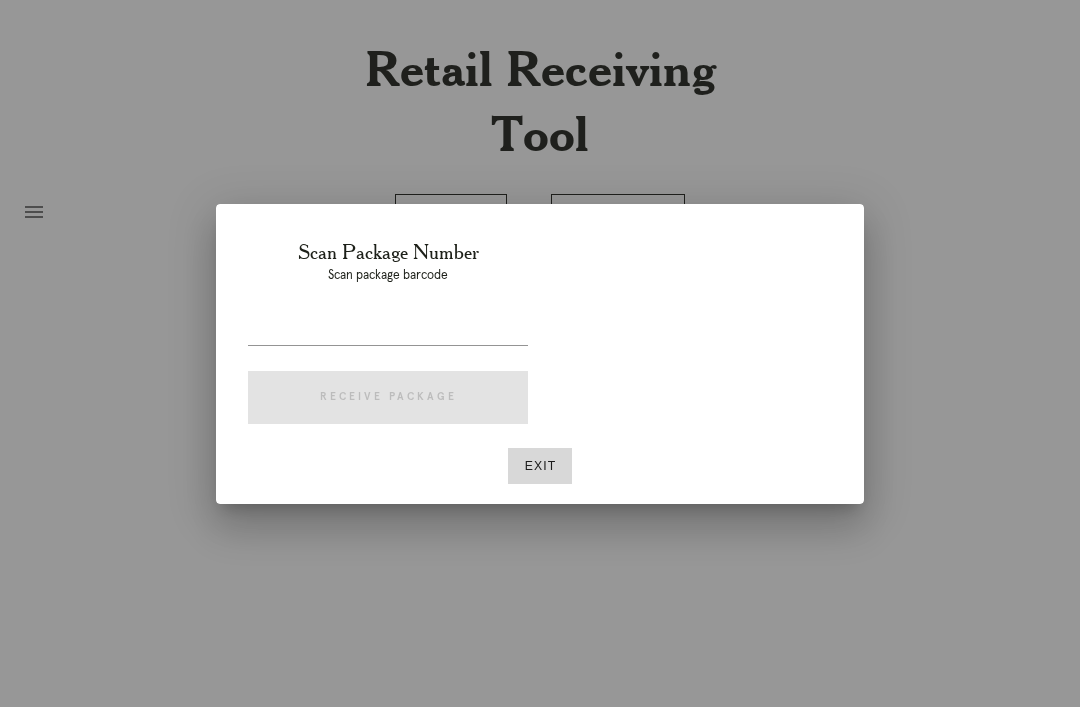 scroll, scrollTop: 0, scrollLeft: 0, axis: both 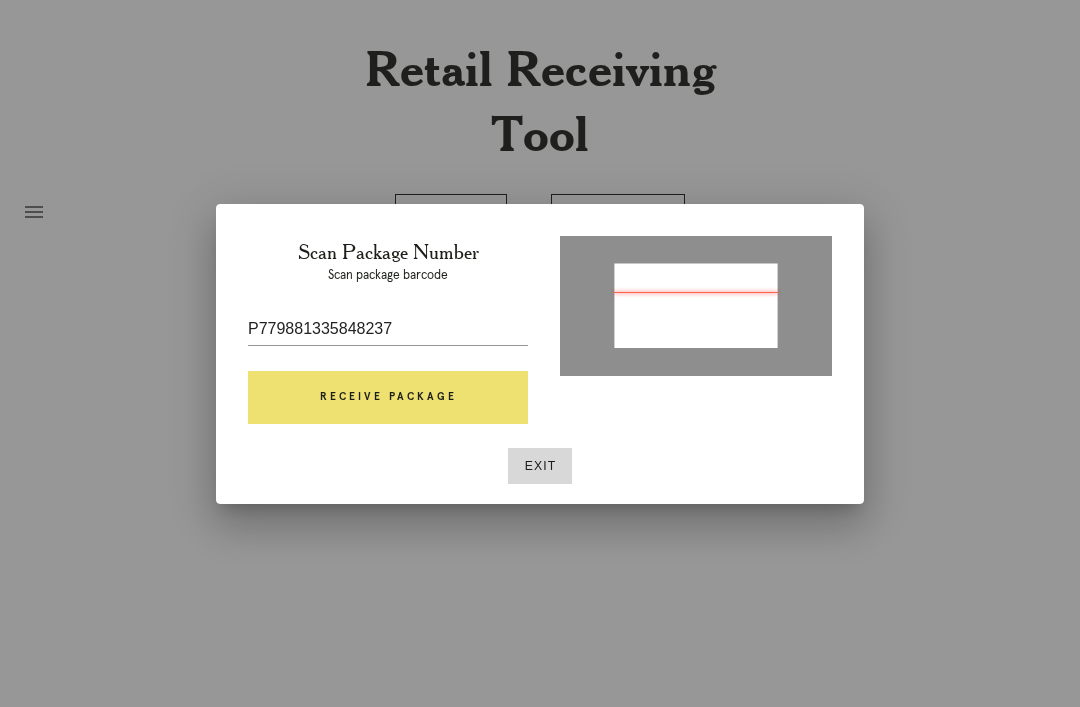 click on "Receive Package" at bounding box center (388, 398) 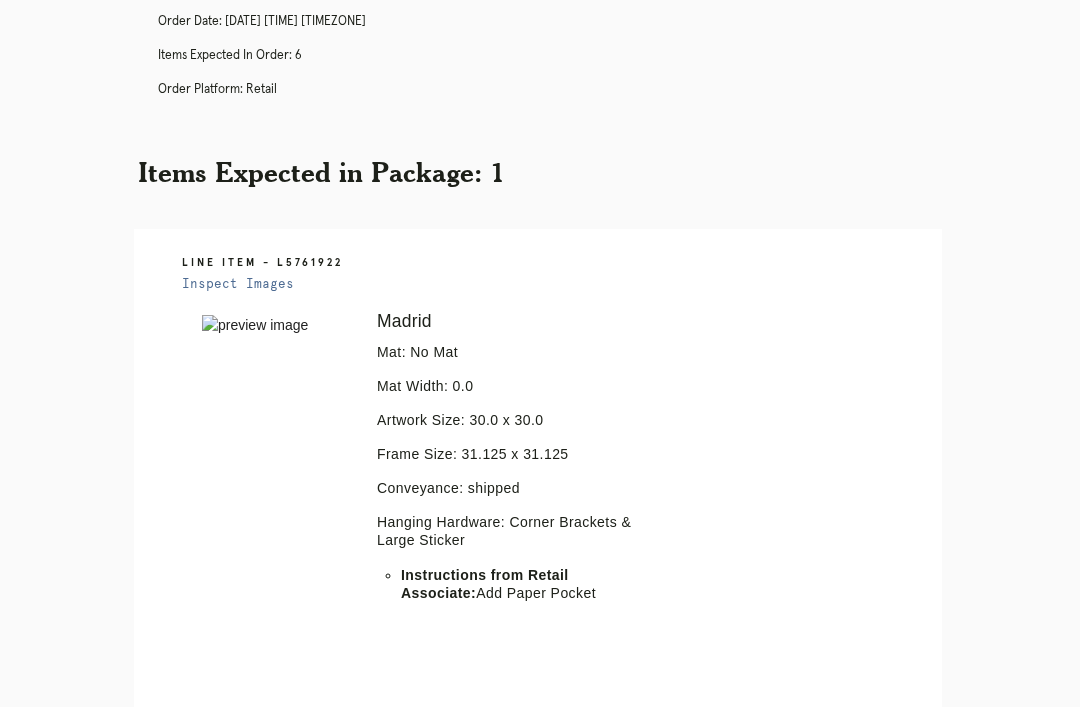 scroll, scrollTop: 221, scrollLeft: 0, axis: vertical 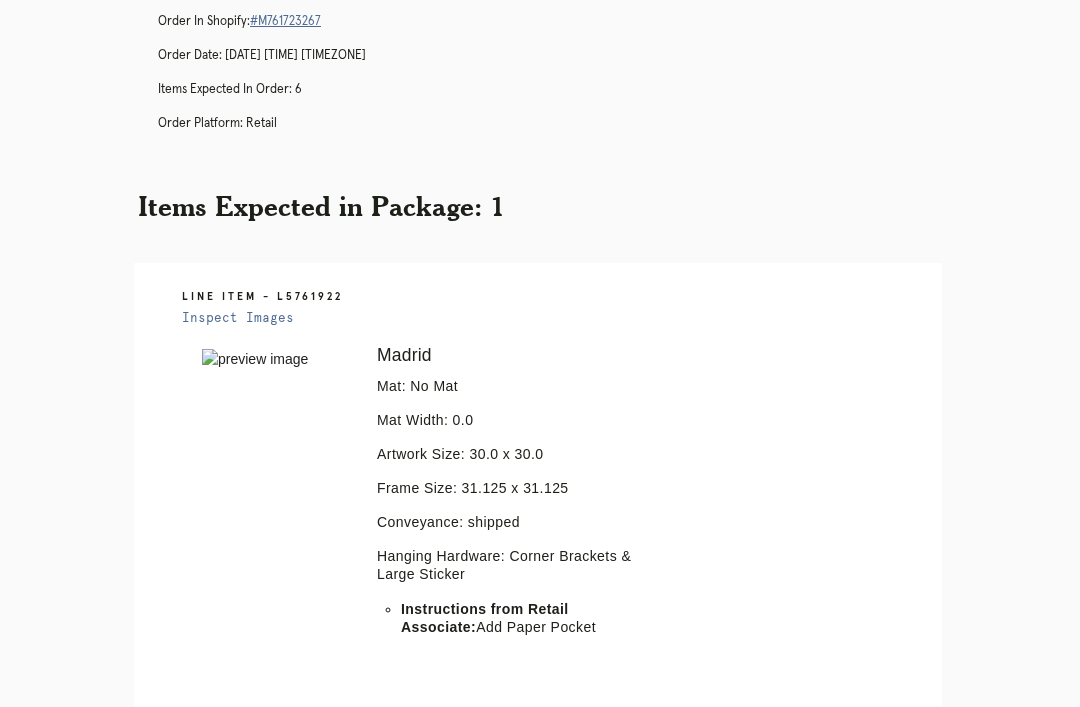 click on "Inspect Images" at bounding box center (238, 319) 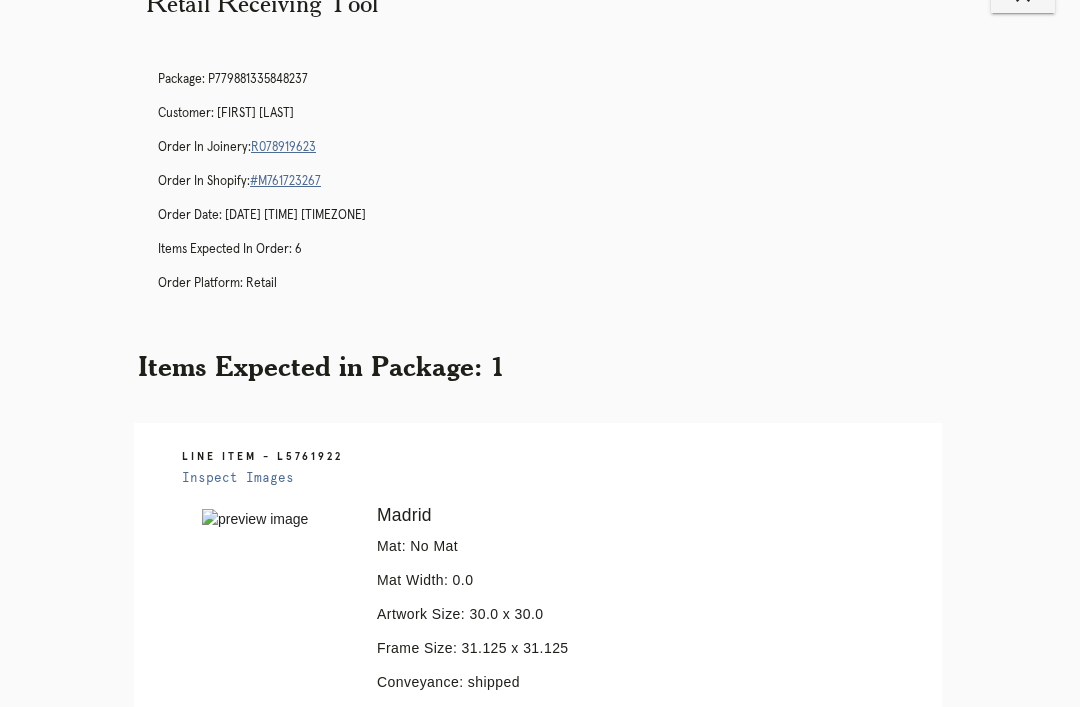 scroll, scrollTop: 0, scrollLeft: 0, axis: both 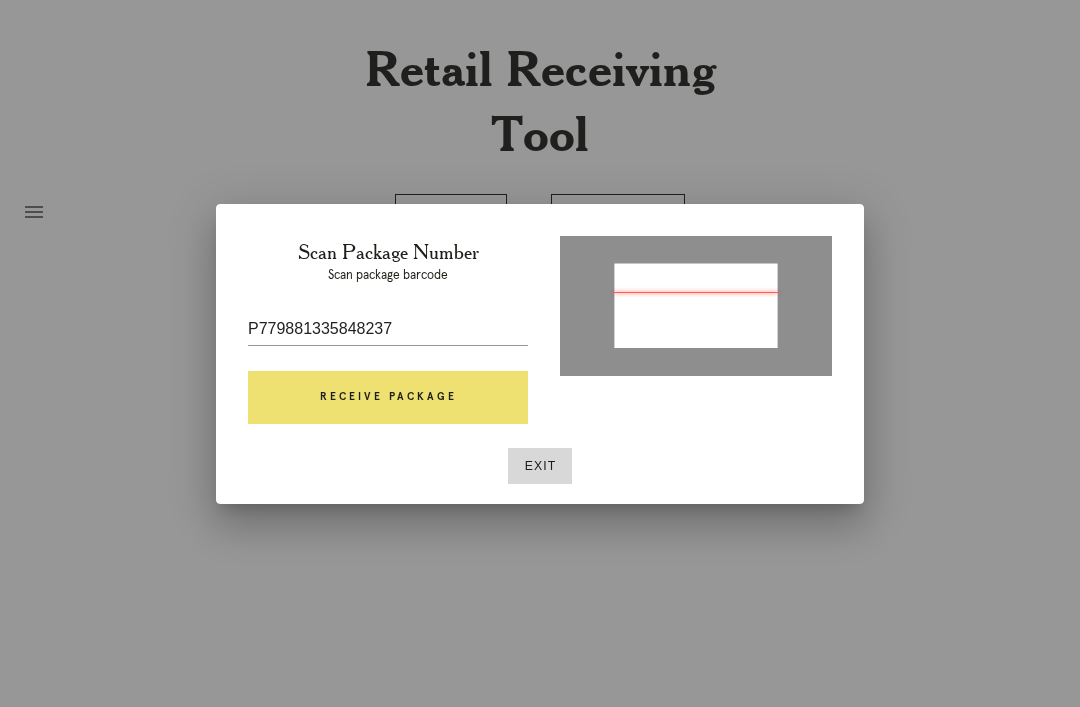 click on "Receive Package" at bounding box center (388, 398) 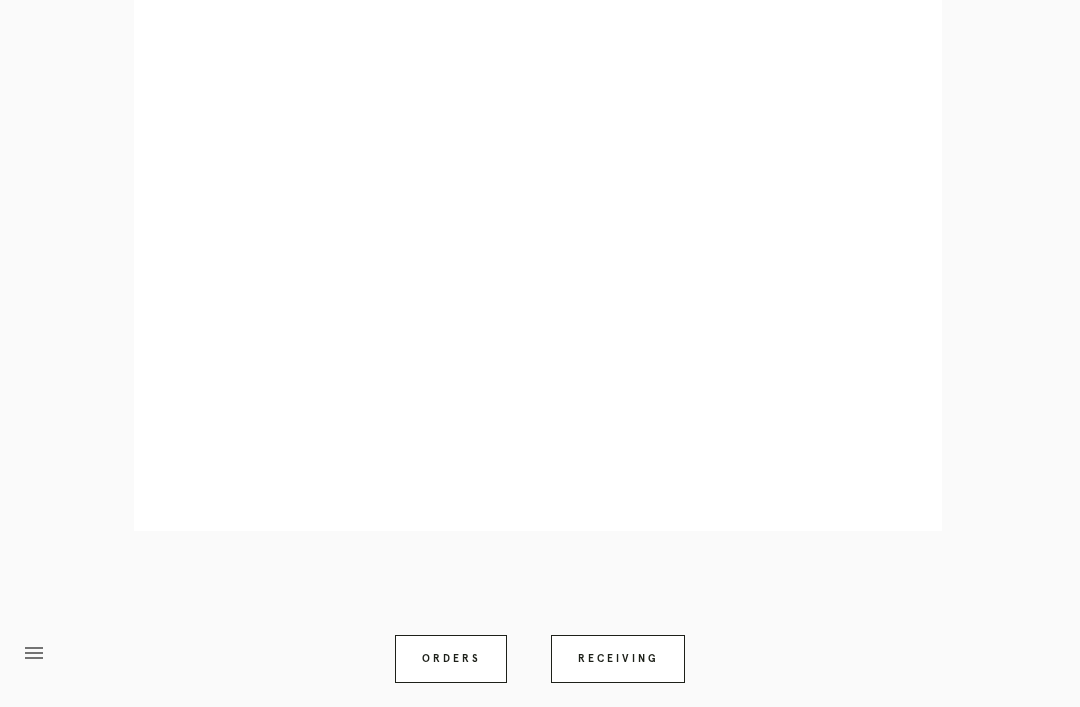 scroll, scrollTop: 910, scrollLeft: 0, axis: vertical 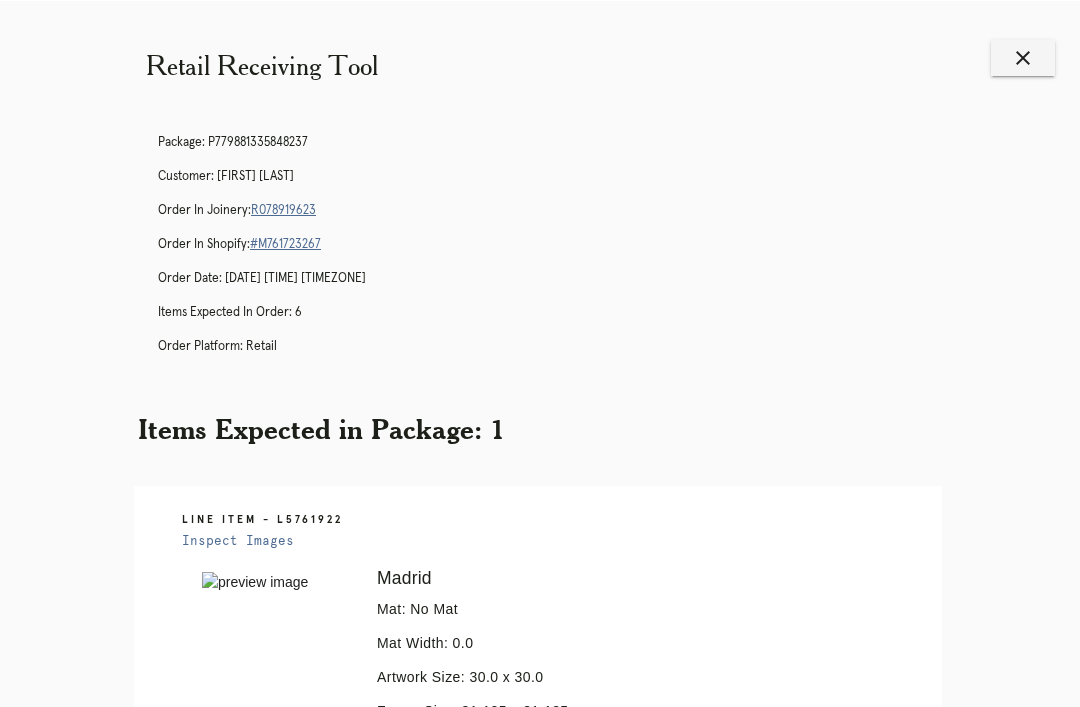 click on "close" at bounding box center [1023, 57] 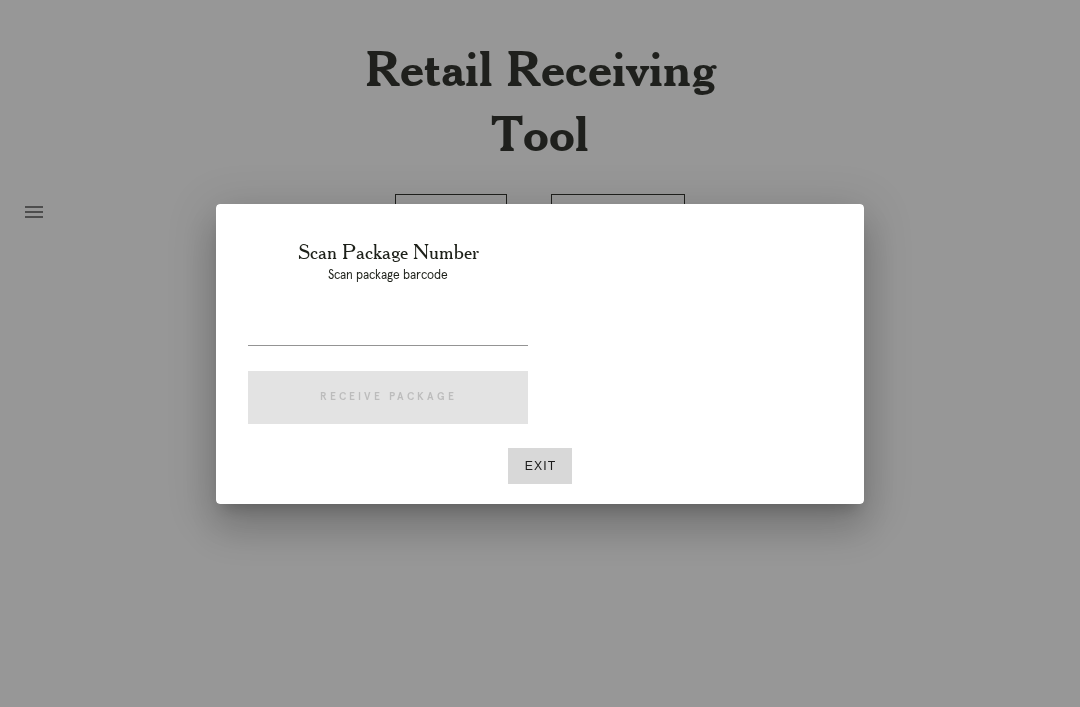 scroll, scrollTop: 0, scrollLeft: 0, axis: both 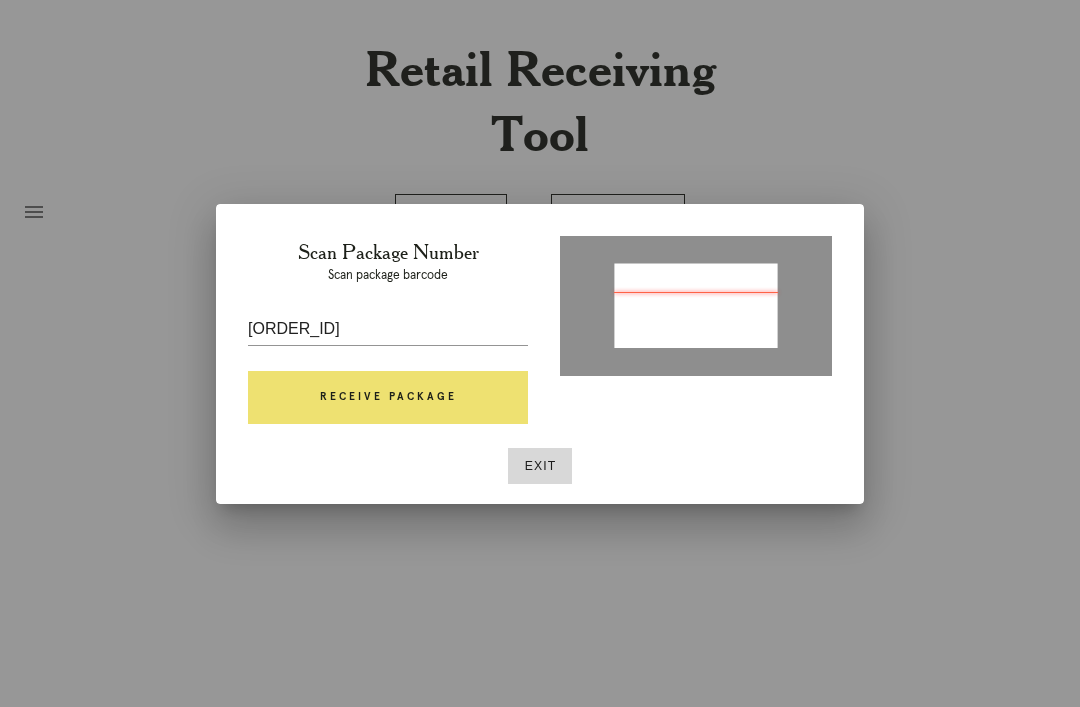 click on "Receive Package" at bounding box center (388, 398) 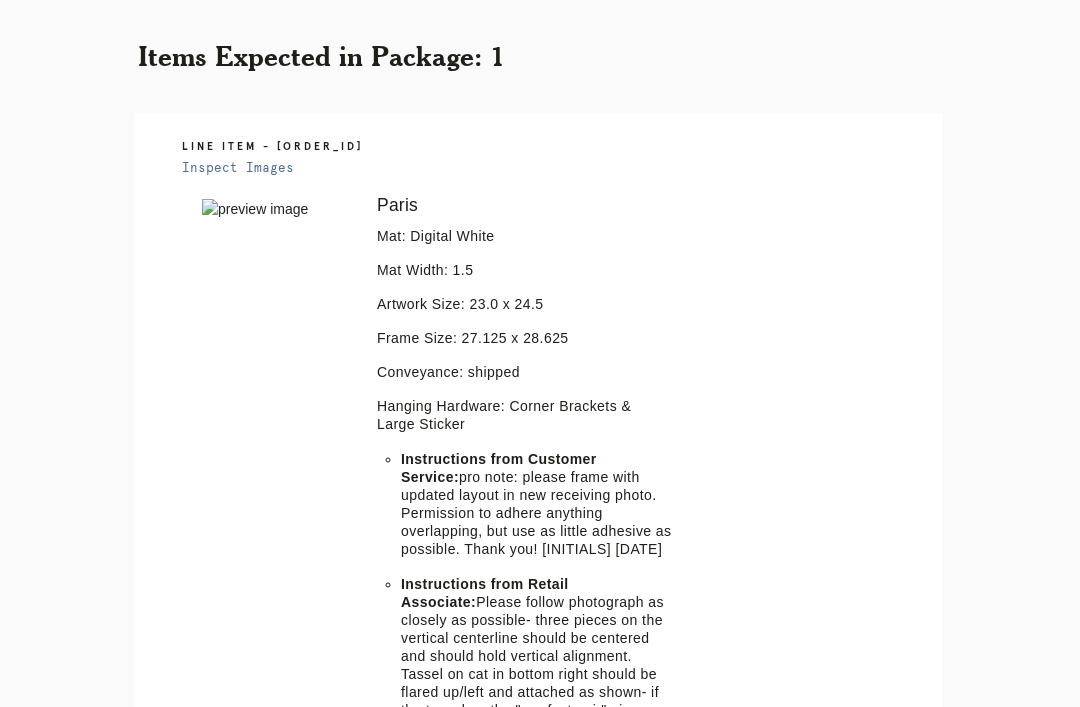 scroll, scrollTop: 482, scrollLeft: 0, axis: vertical 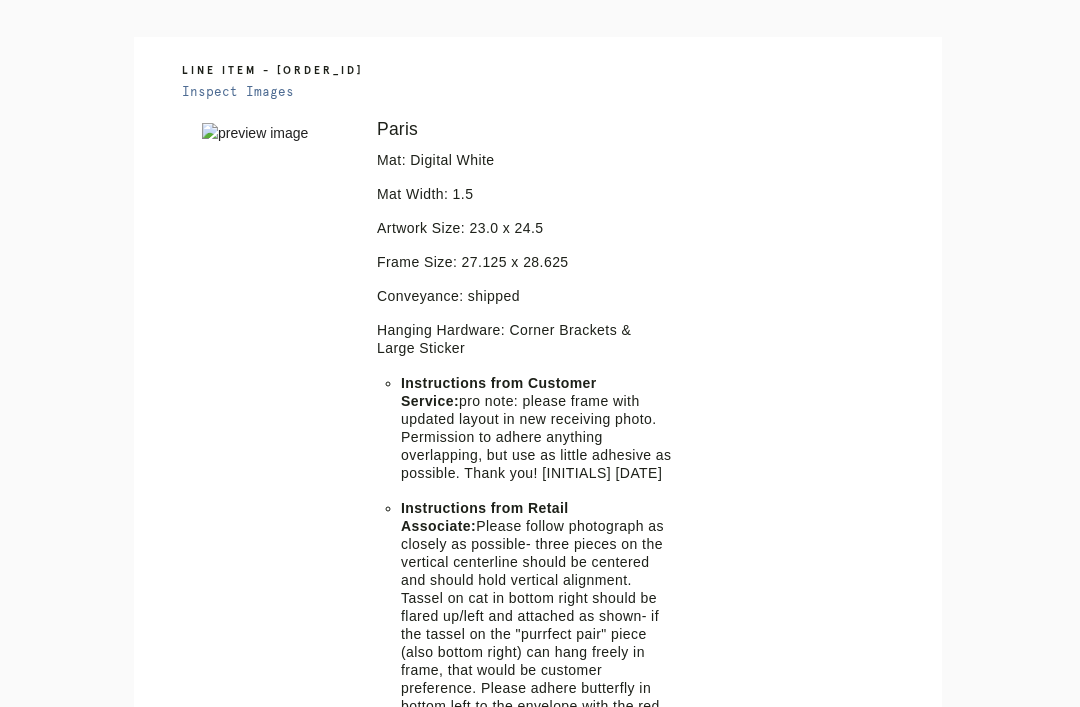 click at bounding box center (255, 133) 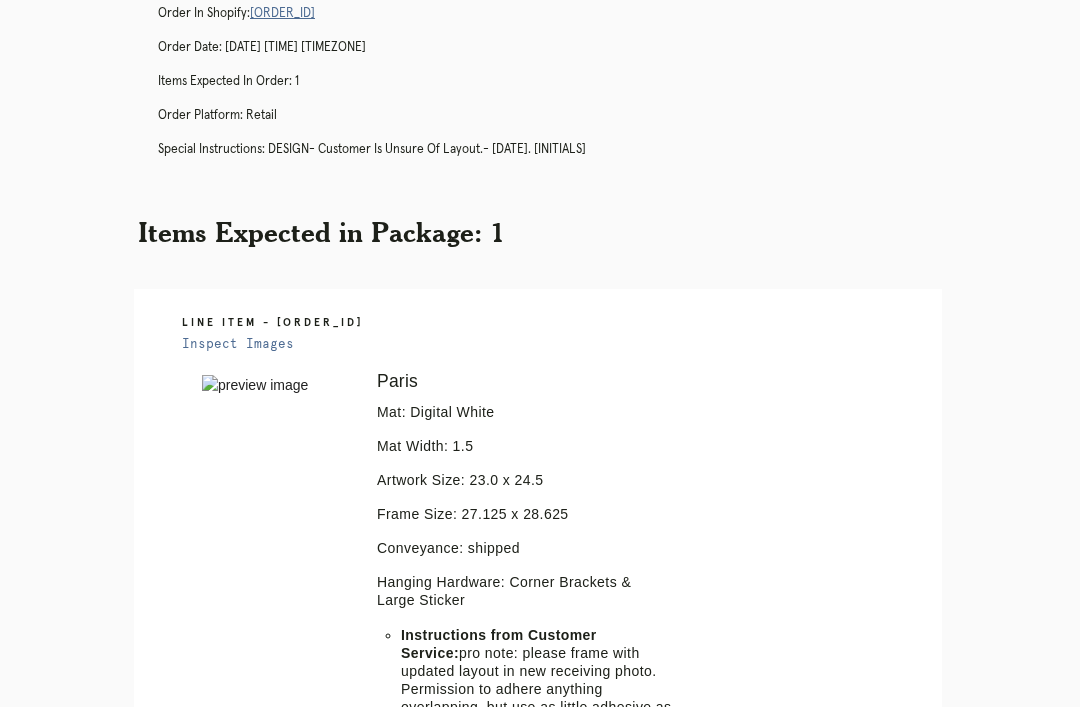 scroll, scrollTop: 229, scrollLeft: 0, axis: vertical 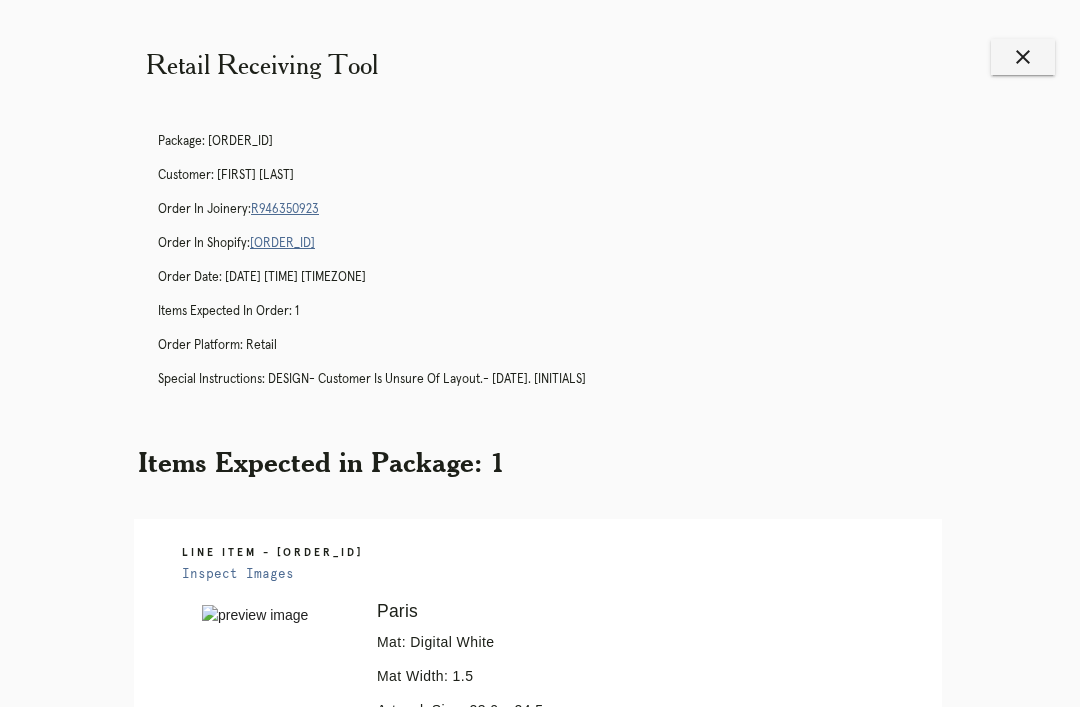 click on "R946350923" at bounding box center [285, 209] 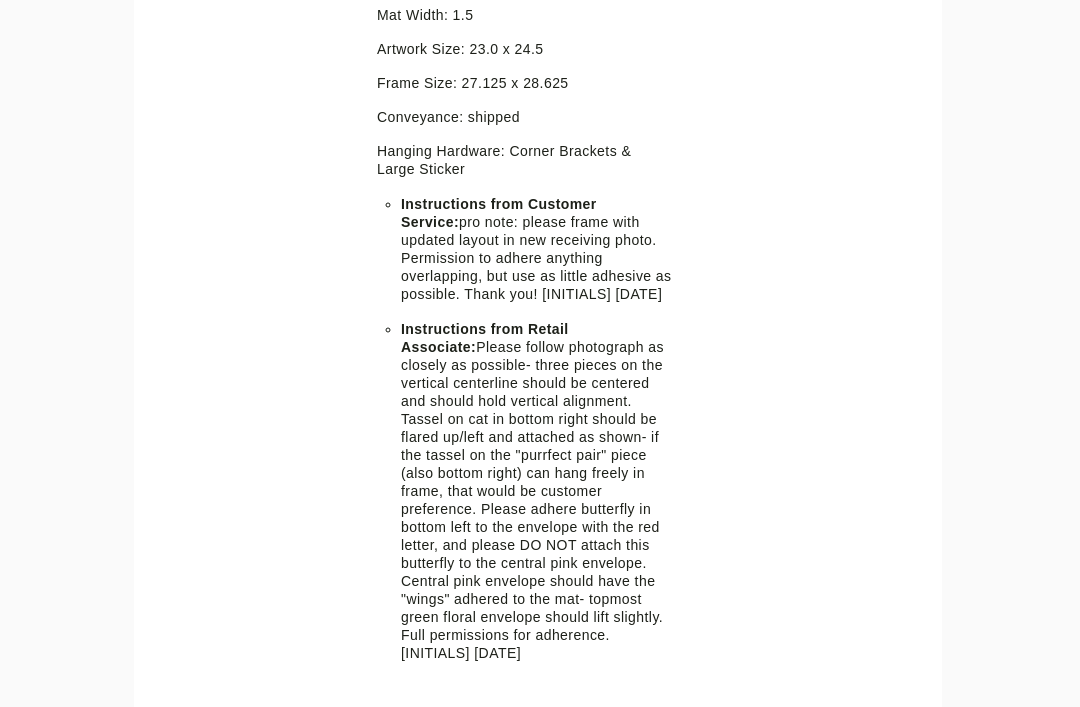 scroll, scrollTop: 661, scrollLeft: 0, axis: vertical 